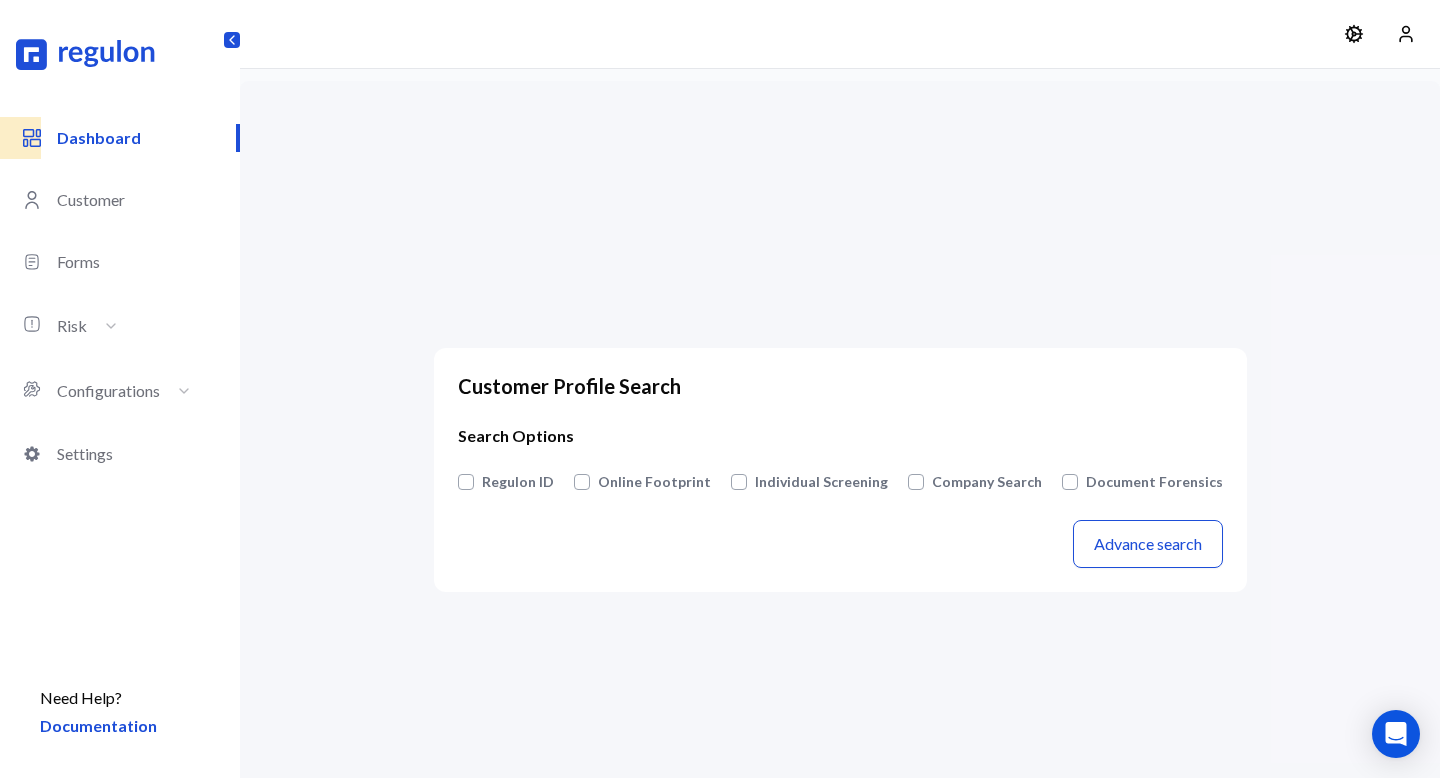 scroll, scrollTop: 0, scrollLeft: 0, axis: both 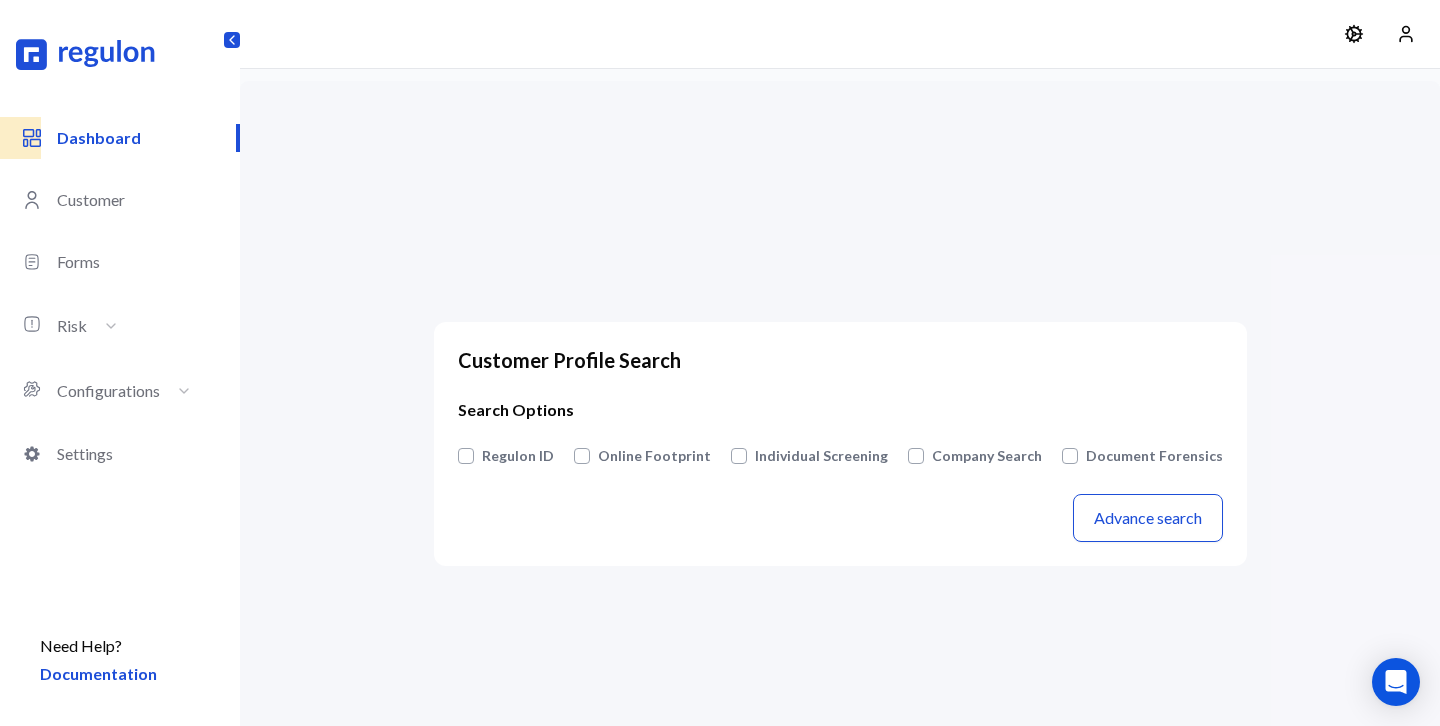 click on "Individual Screening" at bounding box center (821, 456) 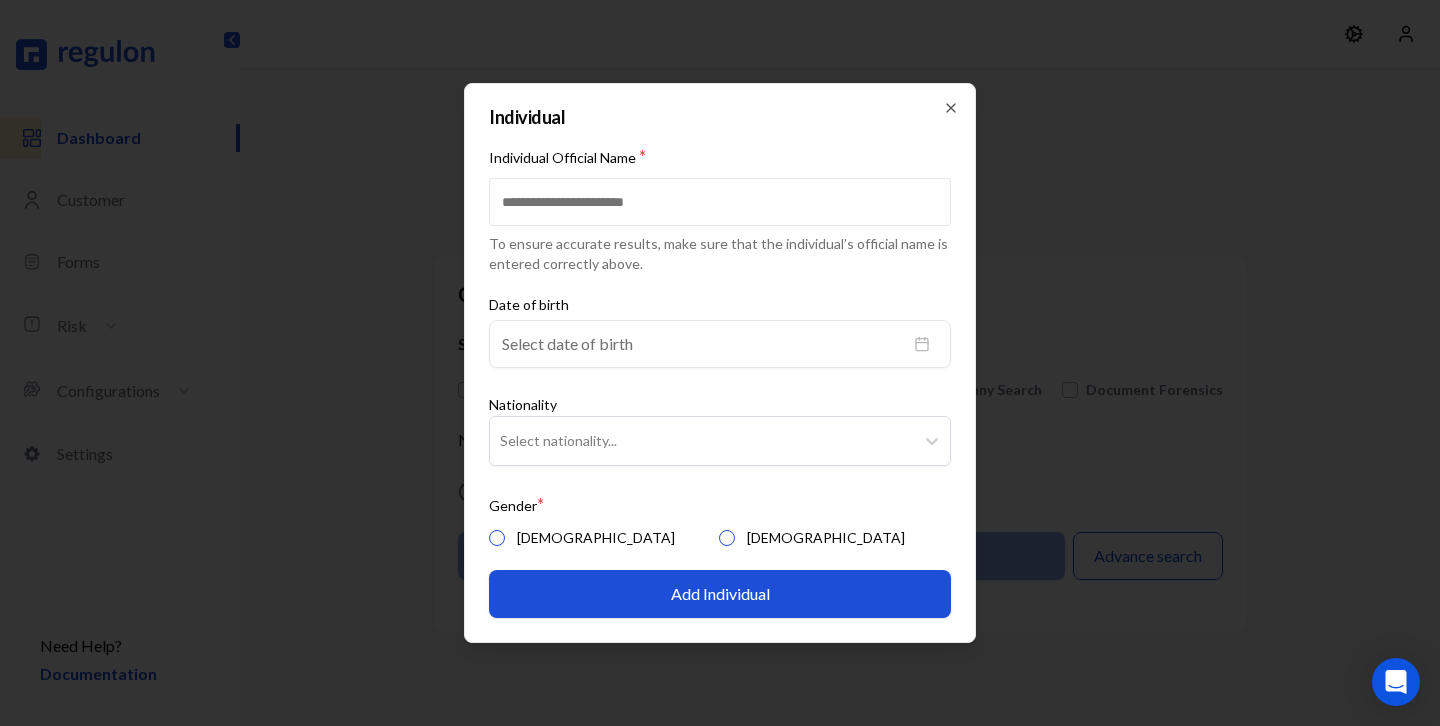 click on "Individual Official Name   *" at bounding box center [720, 202] 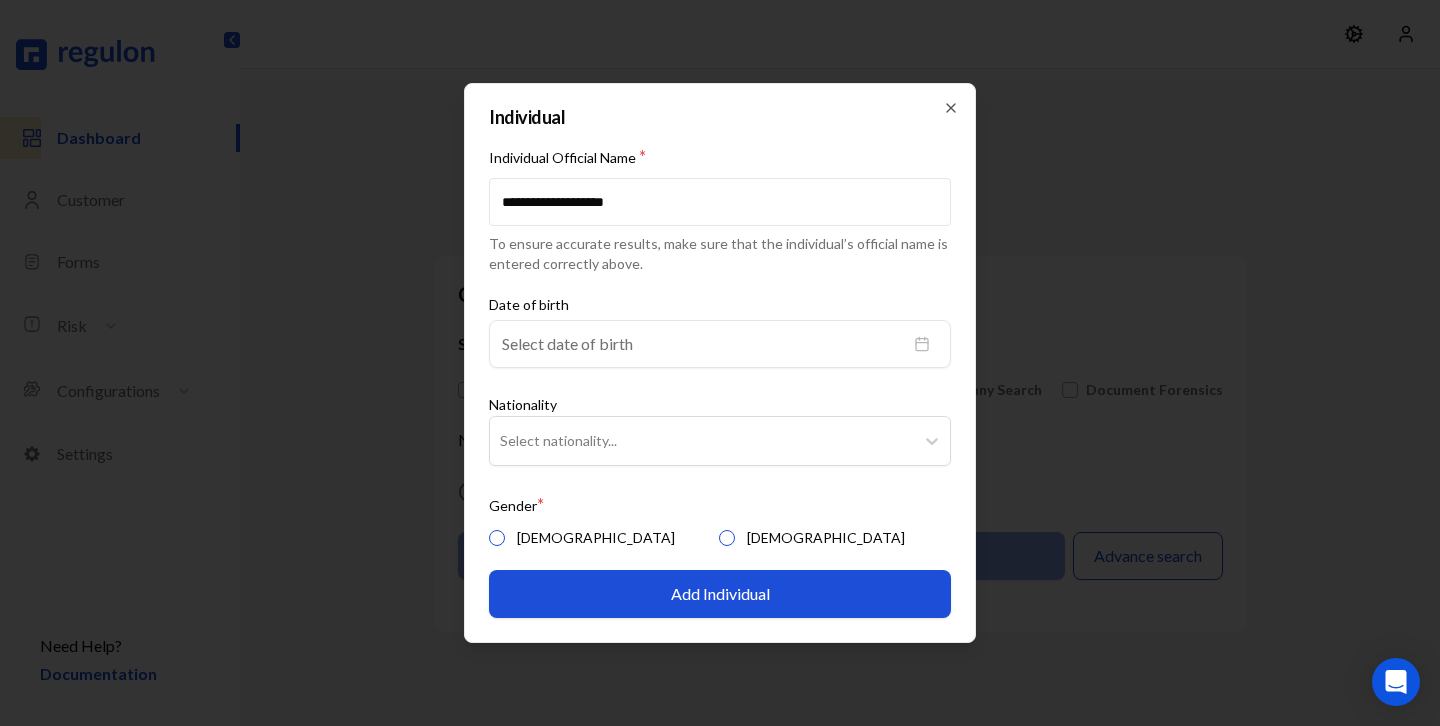 click on "[DEMOGRAPHIC_DATA]" at bounding box center (497, 538) 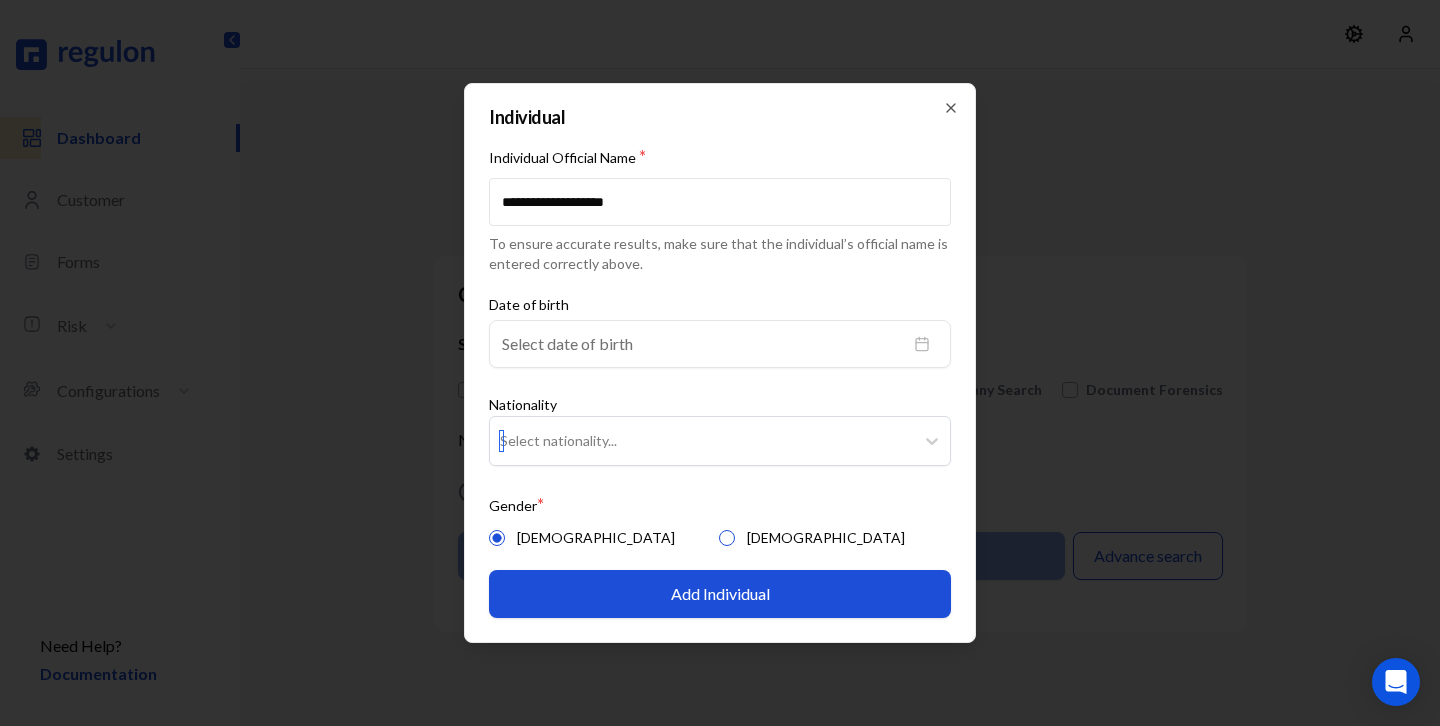 click at bounding box center (702, 441) 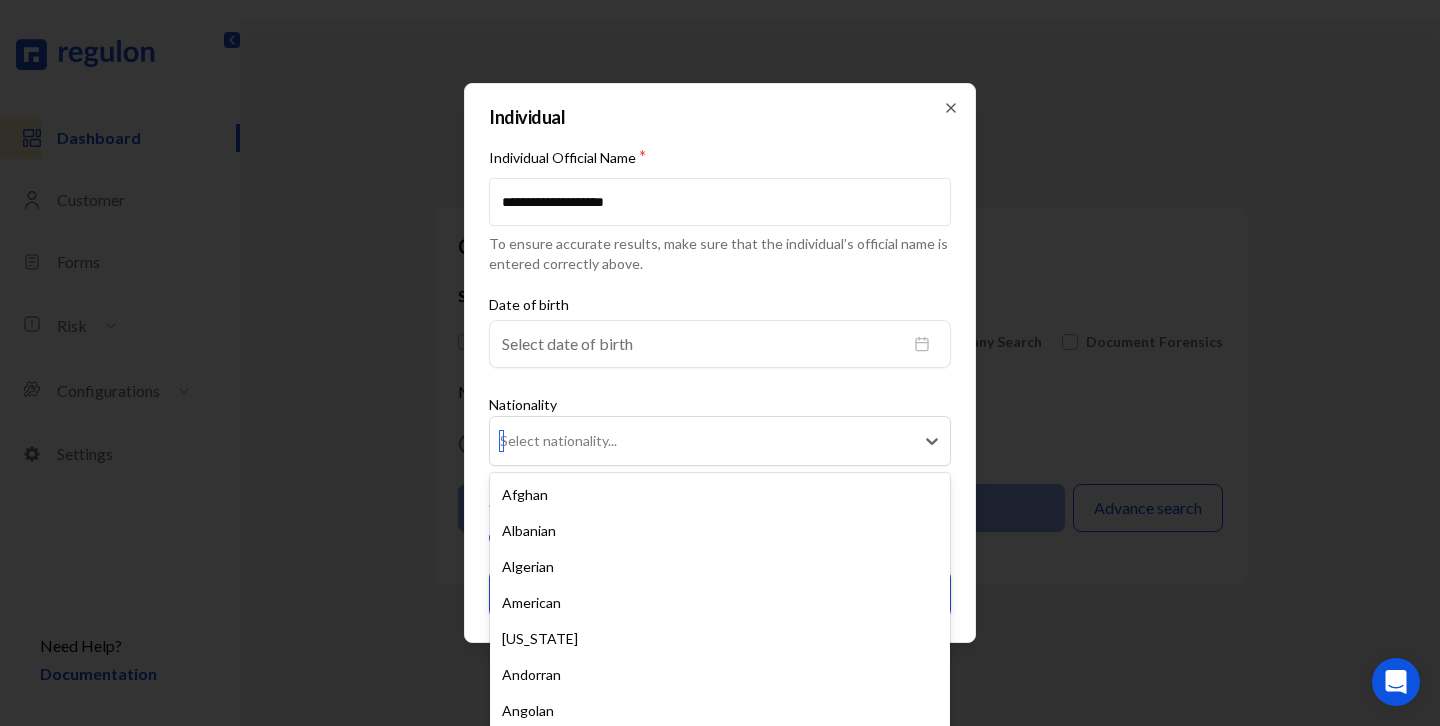 scroll, scrollTop: 55, scrollLeft: 0, axis: vertical 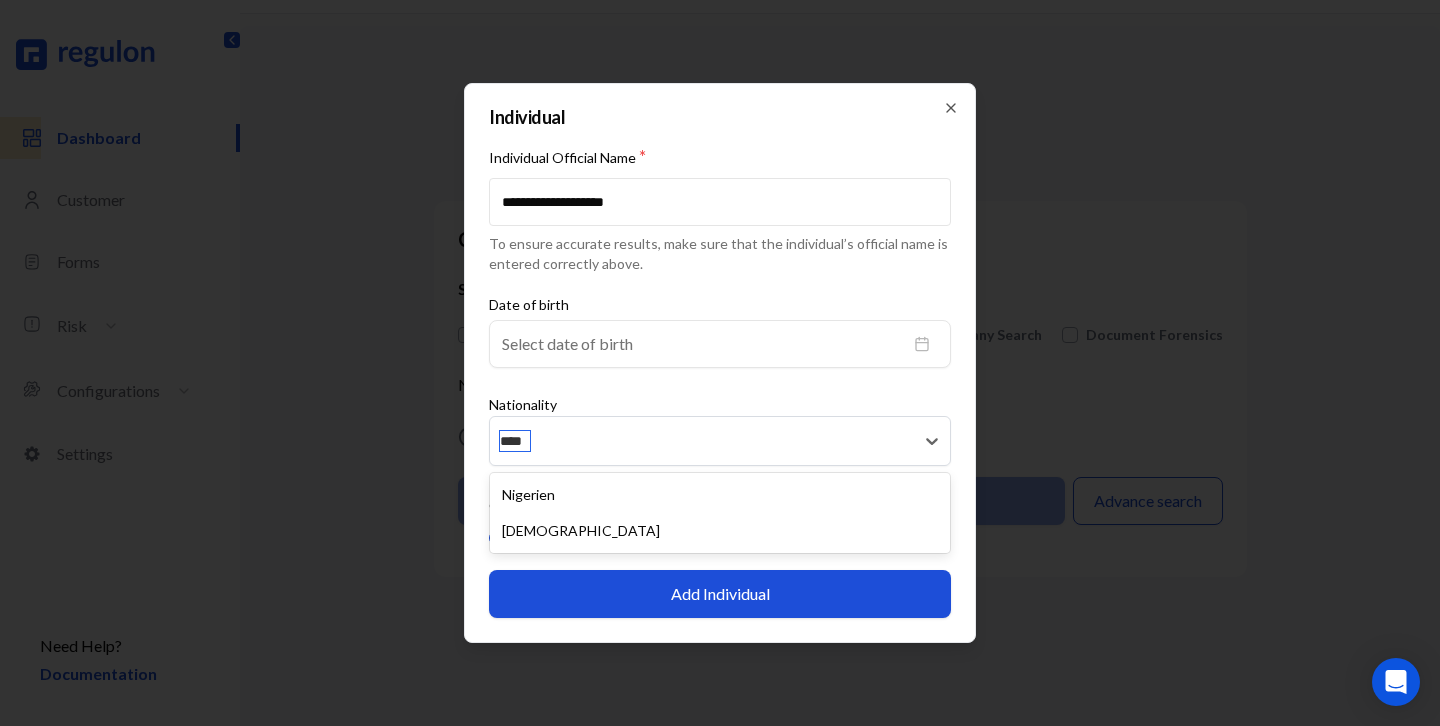 type on "*****" 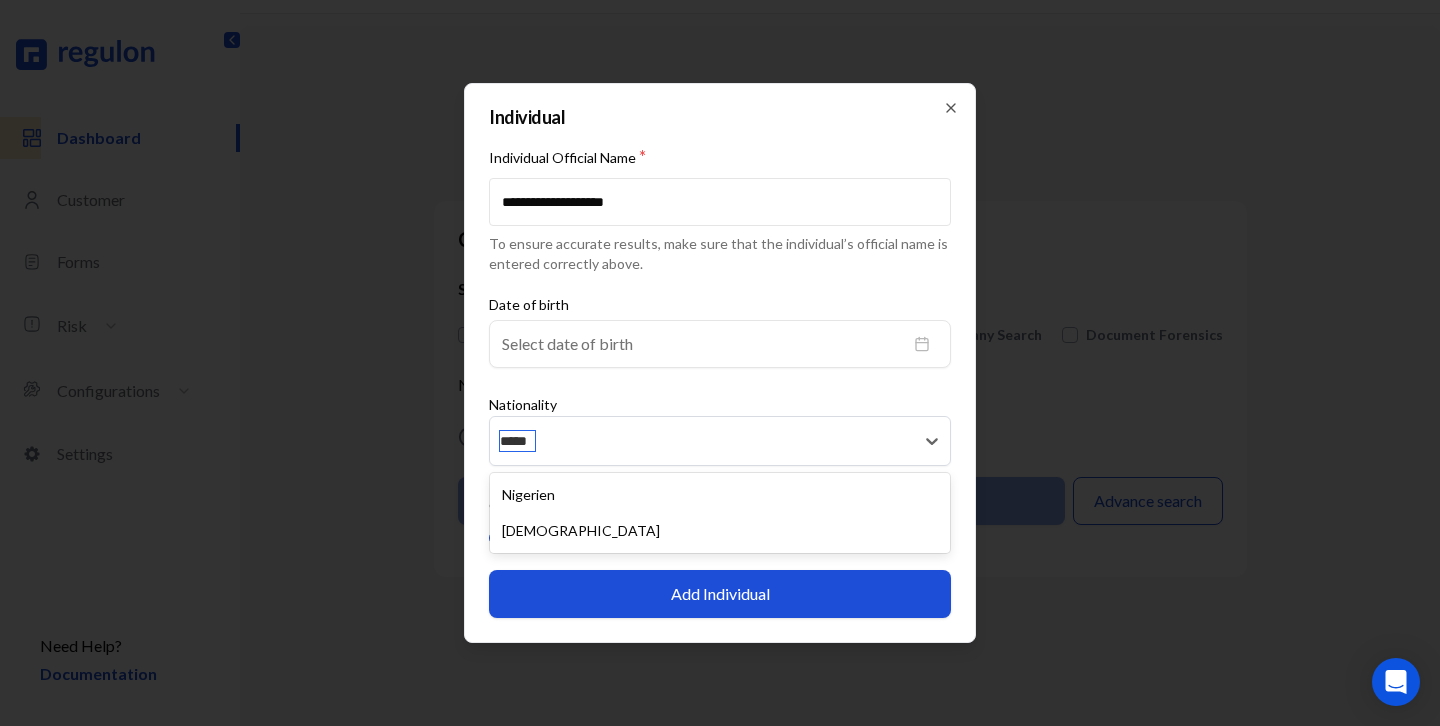 click on "Nigerien [DEMOGRAPHIC_DATA]" at bounding box center [720, 513] 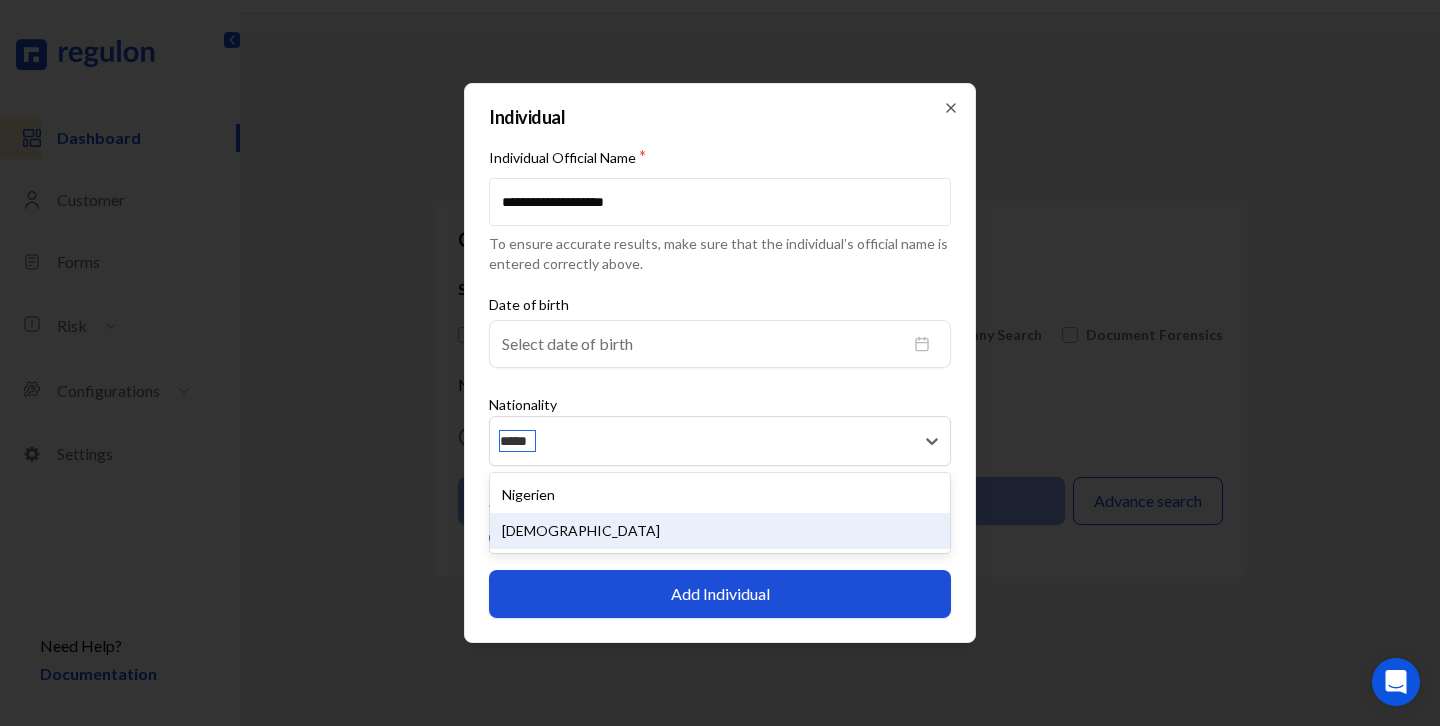 click on "[DEMOGRAPHIC_DATA]" at bounding box center (720, 531) 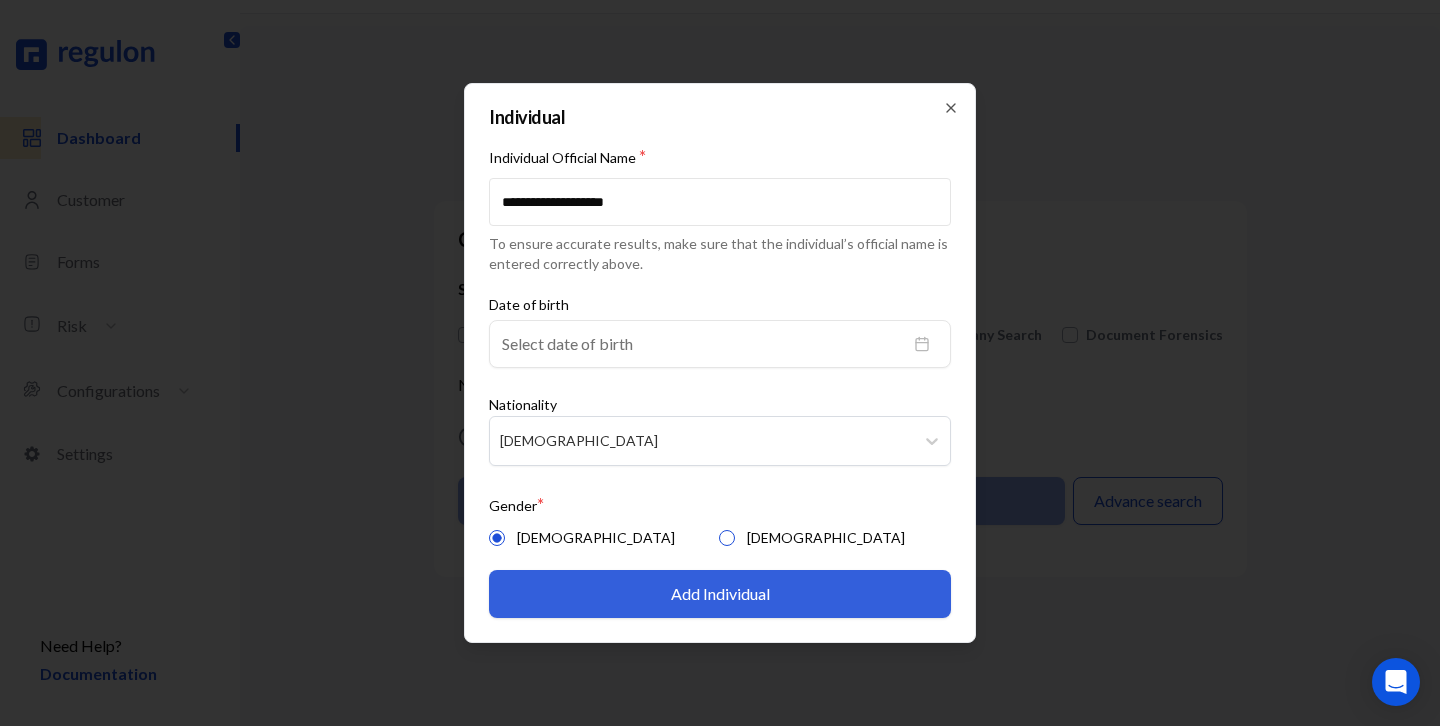 click on "Add Individual" at bounding box center [720, 594] 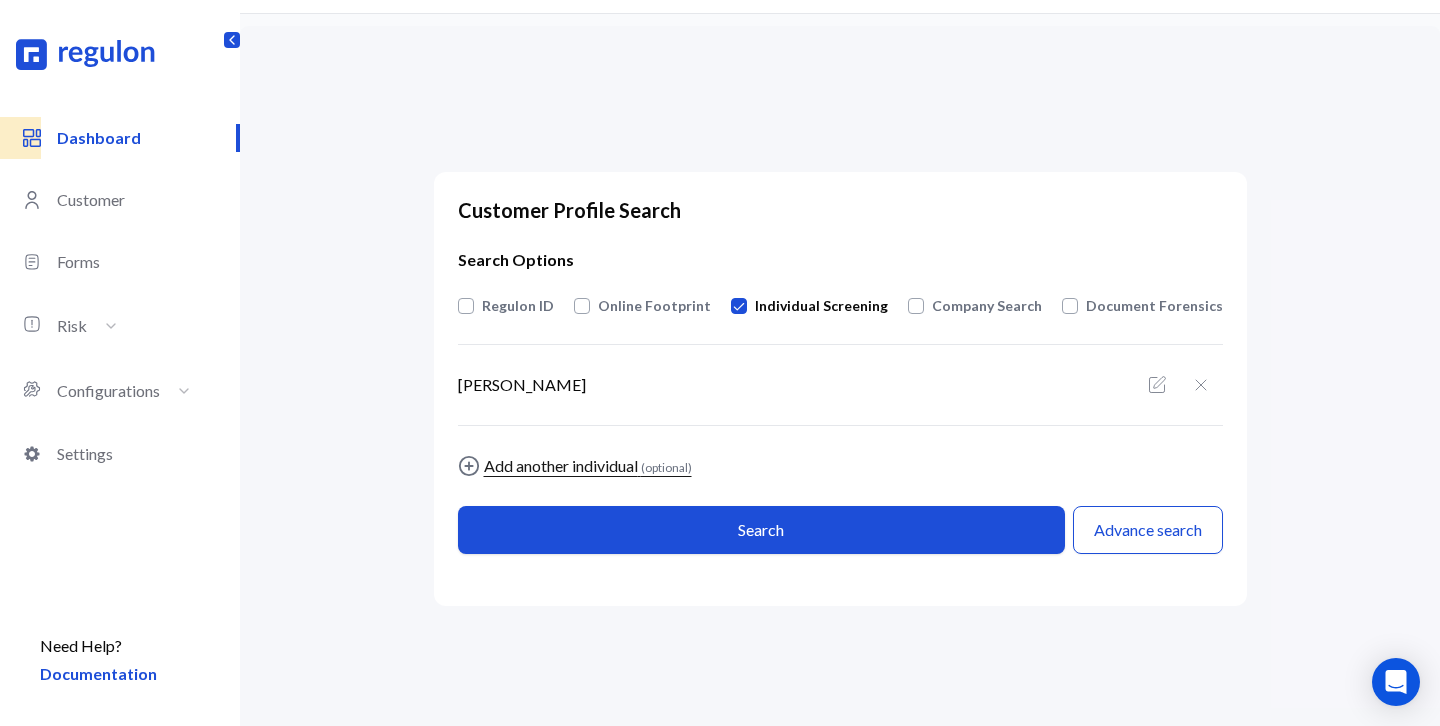 click on "Add another individual   (optional)" at bounding box center [575, 466] 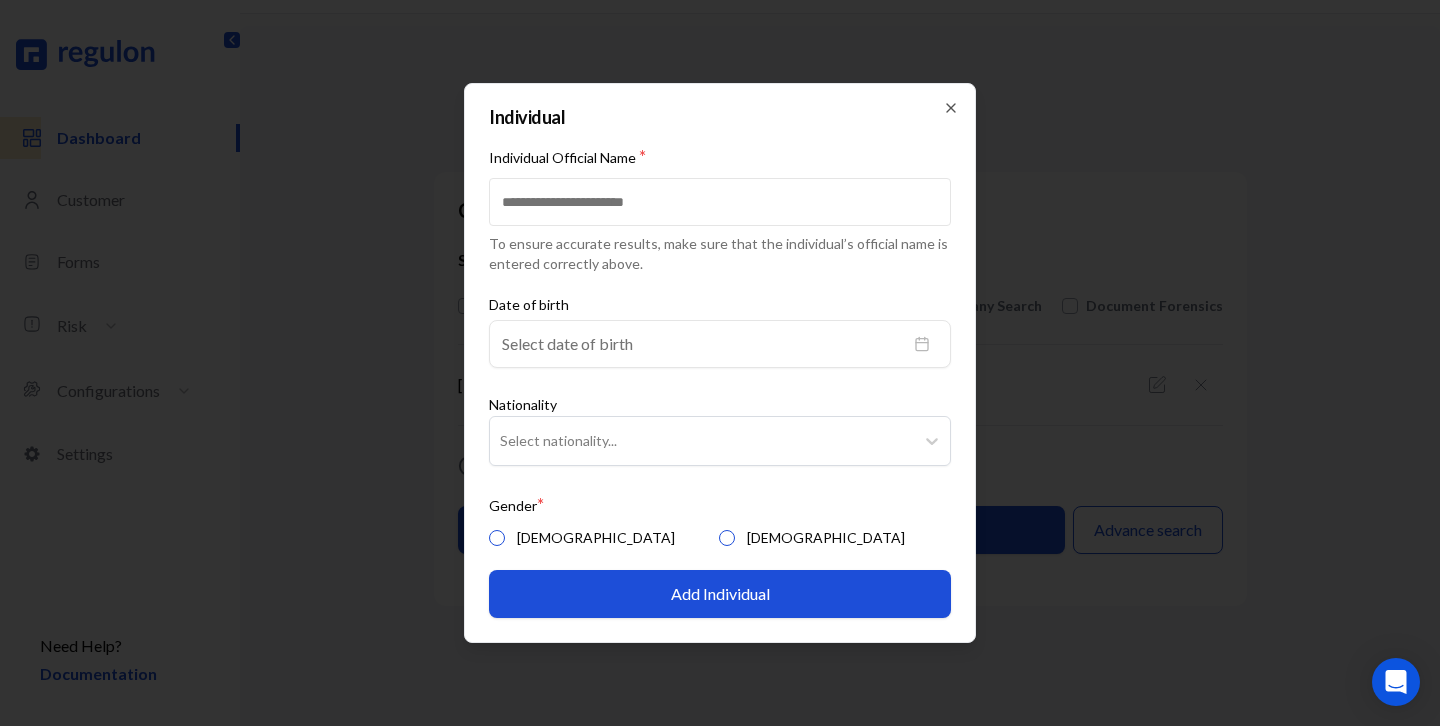 click on "Individual Official Name   *" at bounding box center [720, 202] 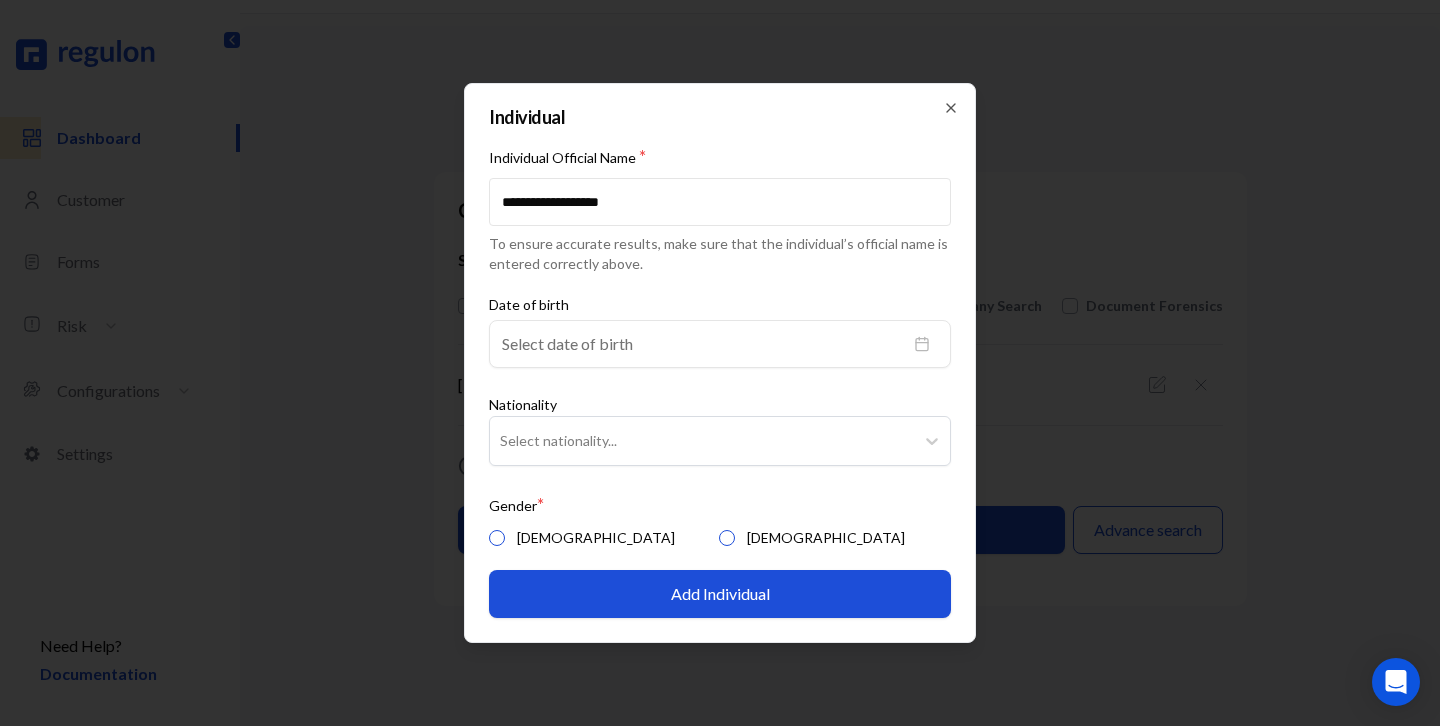 click on "[DEMOGRAPHIC_DATA]" at bounding box center [727, 538] 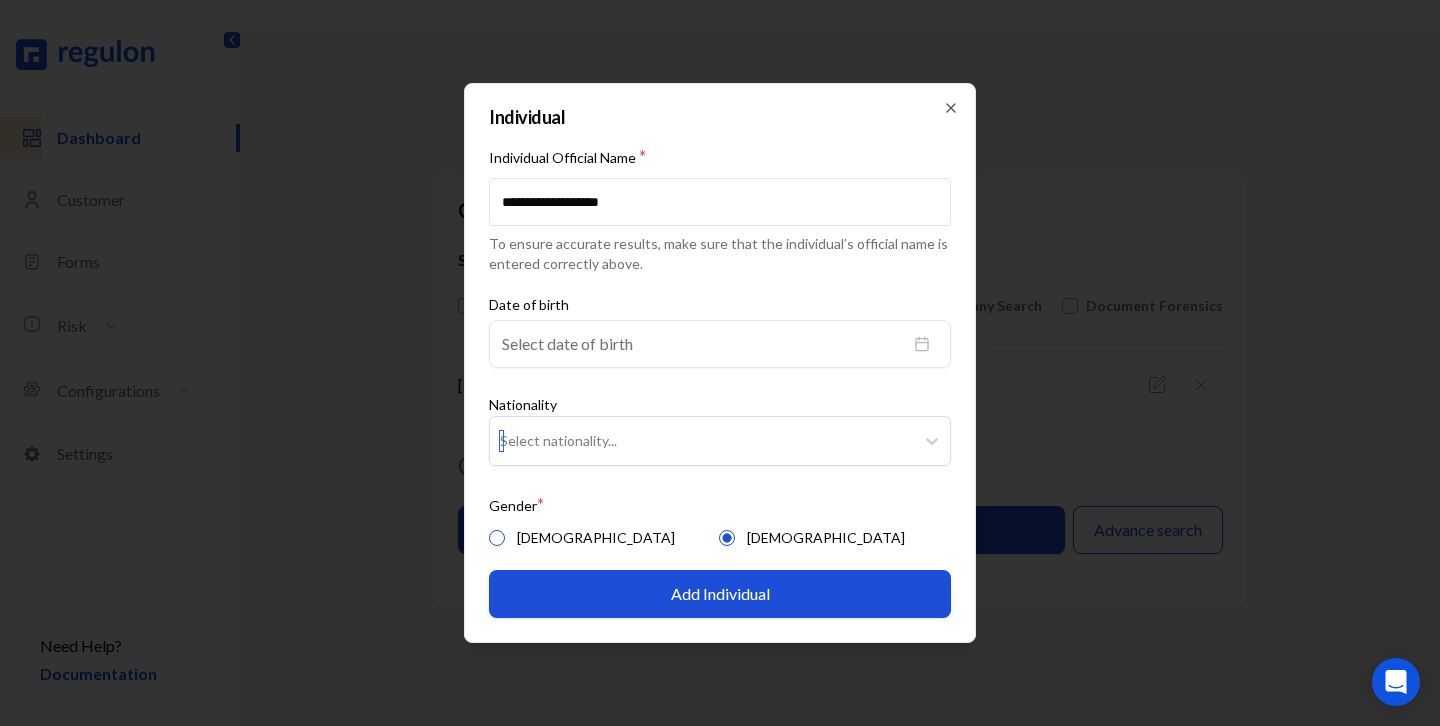 click on "Select nationality..." at bounding box center (720, 441) 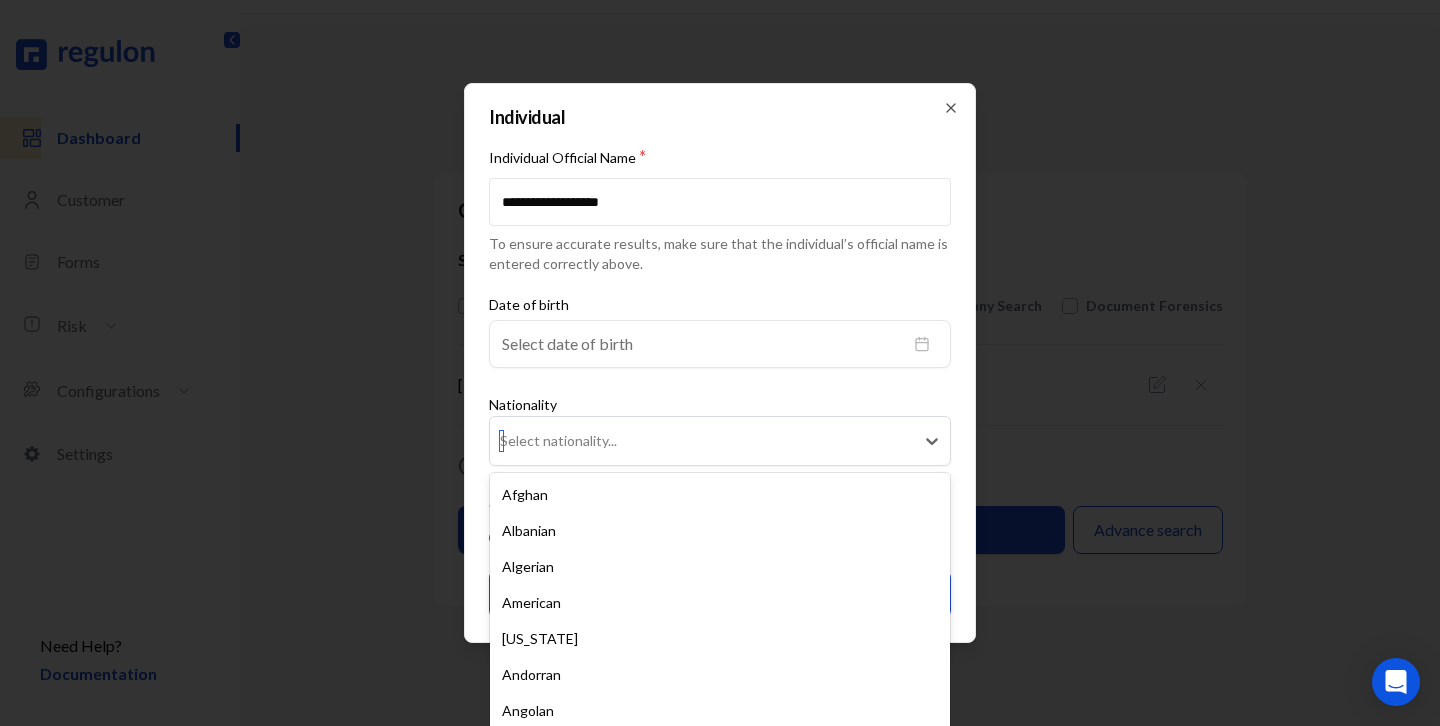 scroll, scrollTop: 93, scrollLeft: 0, axis: vertical 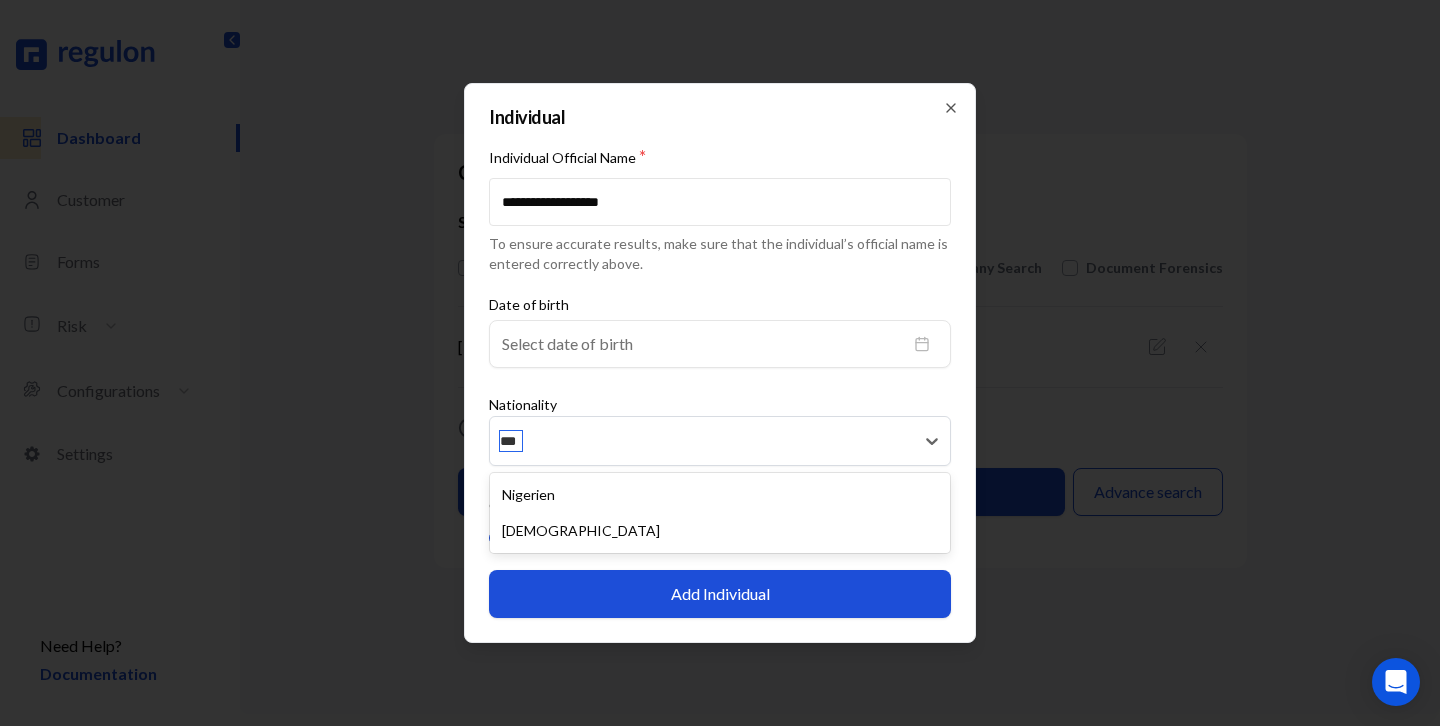 type on "****" 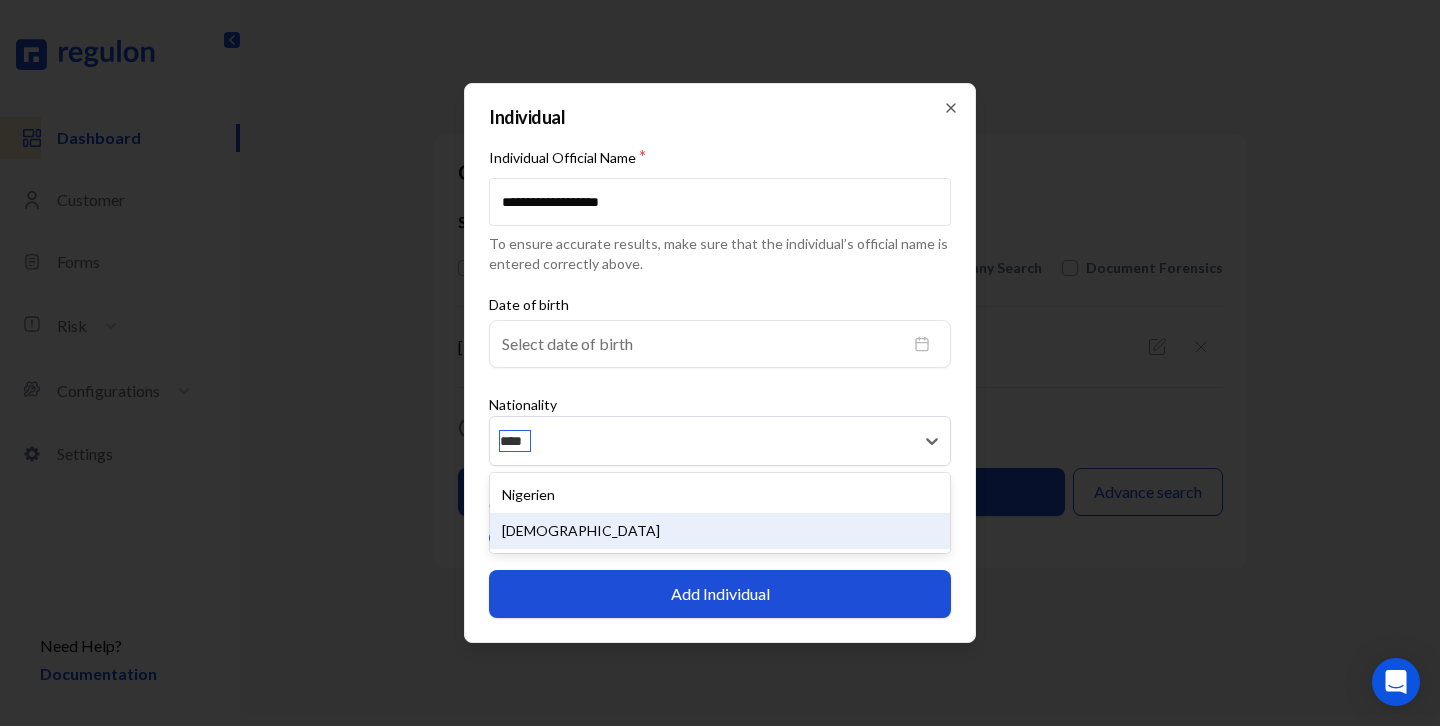 click on "[DEMOGRAPHIC_DATA]" at bounding box center (720, 531) 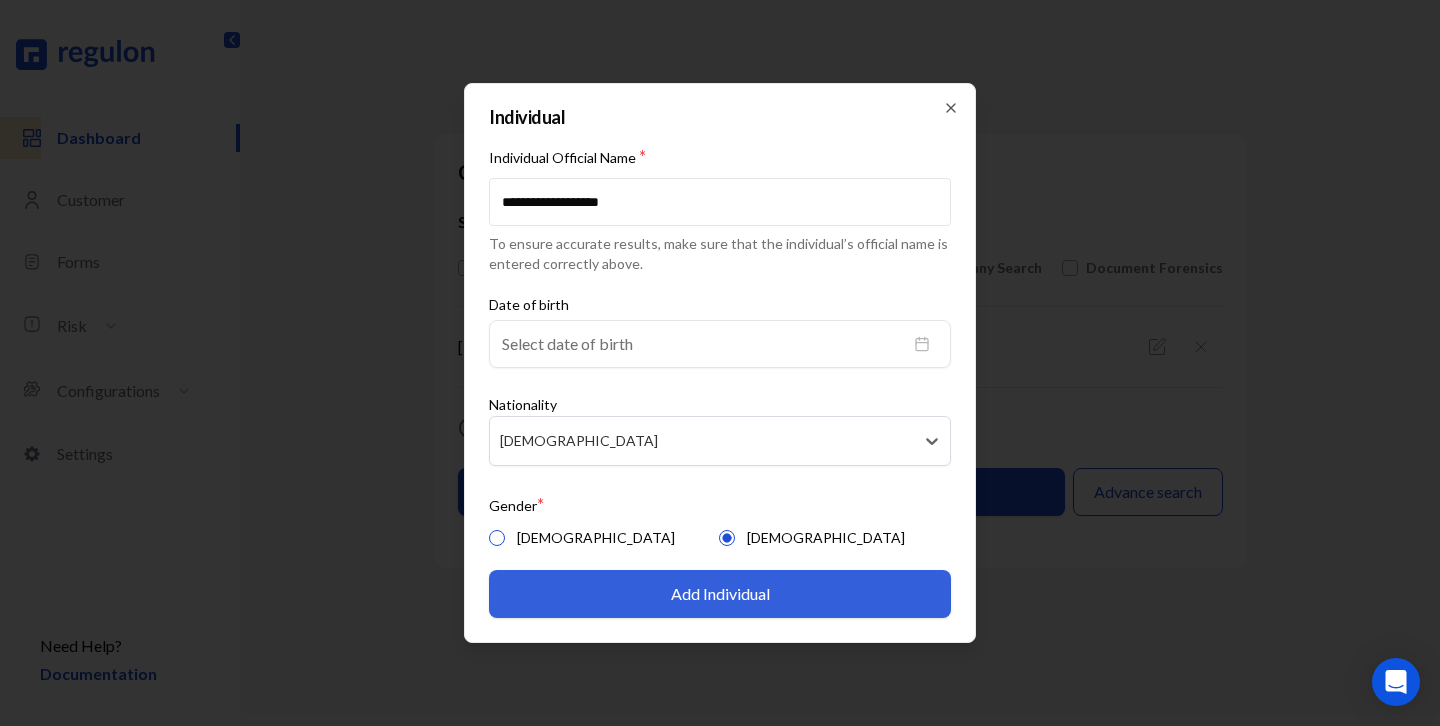 click on "Add Individual" at bounding box center (720, 594) 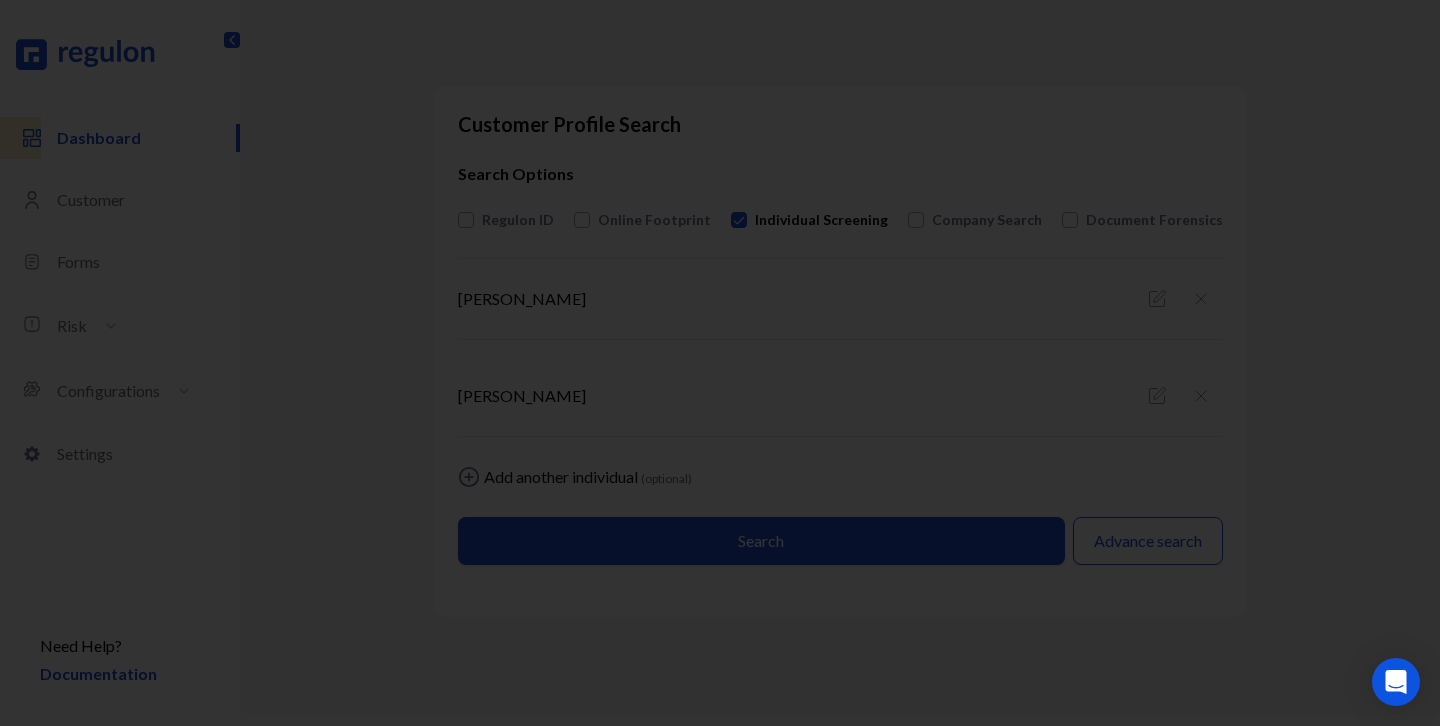 scroll, scrollTop: 44, scrollLeft: 0, axis: vertical 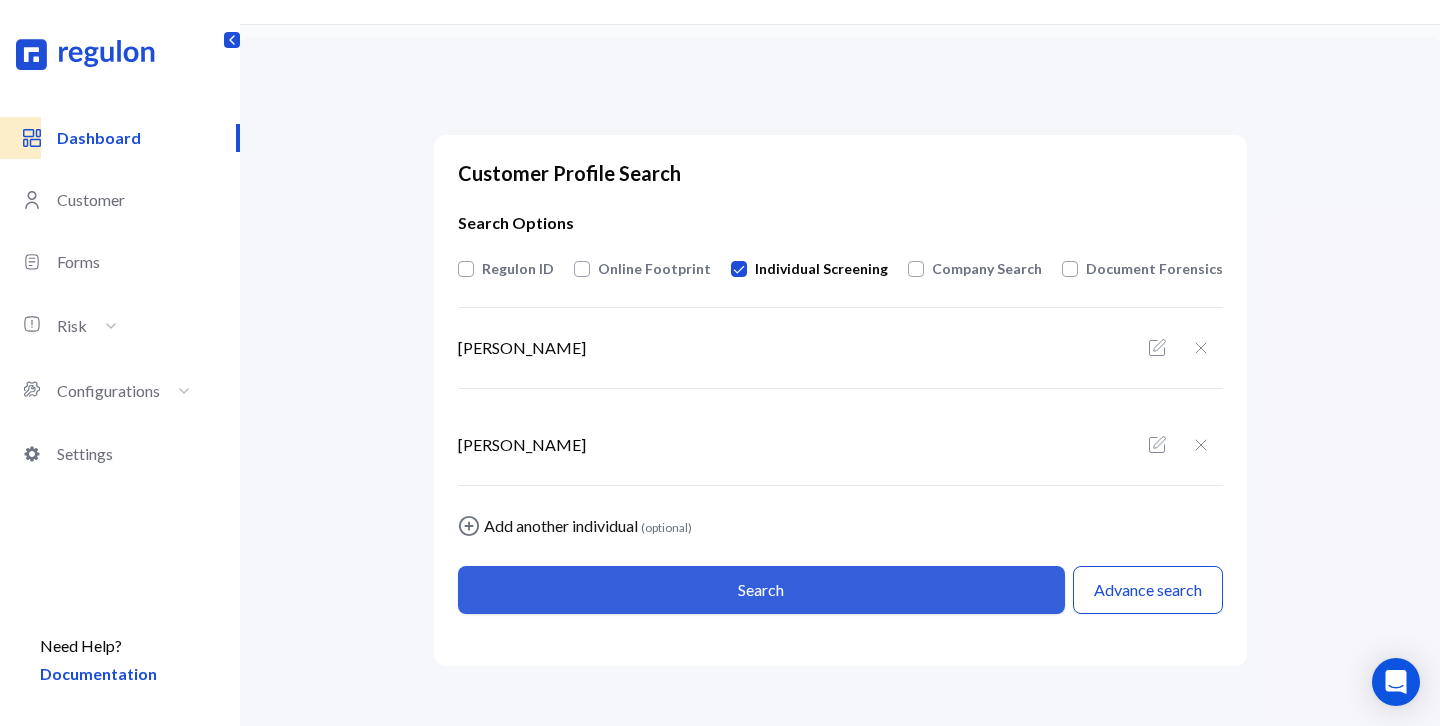 click on "Search" at bounding box center [761, 590] 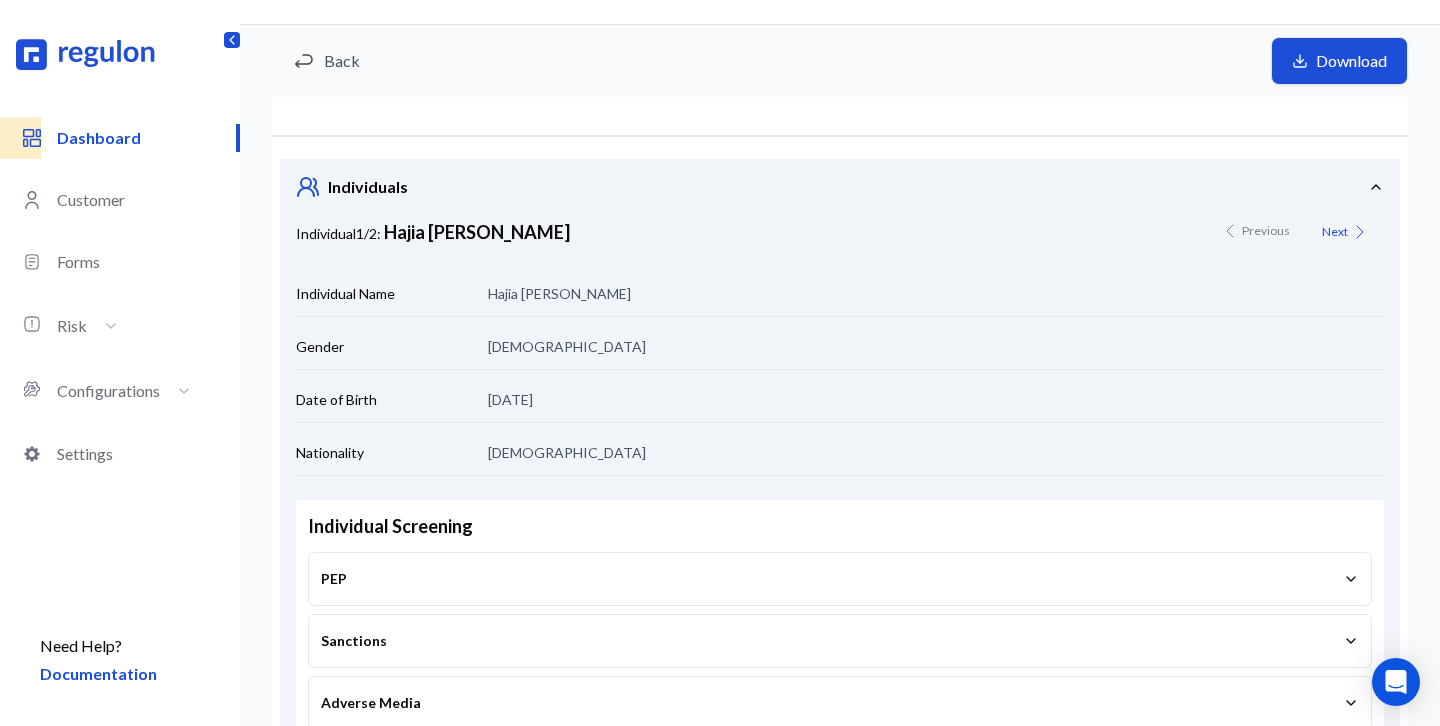 scroll, scrollTop: 0, scrollLeft: 0, axis: both 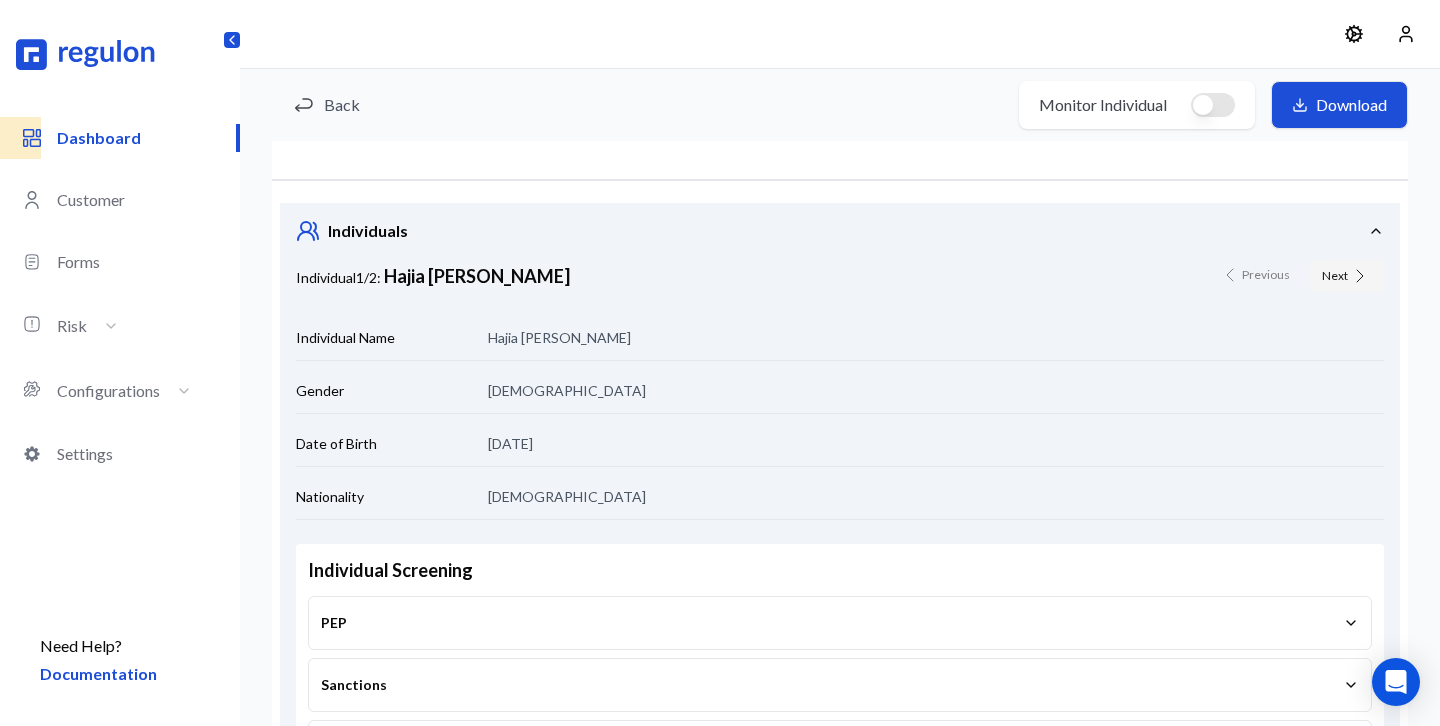 click 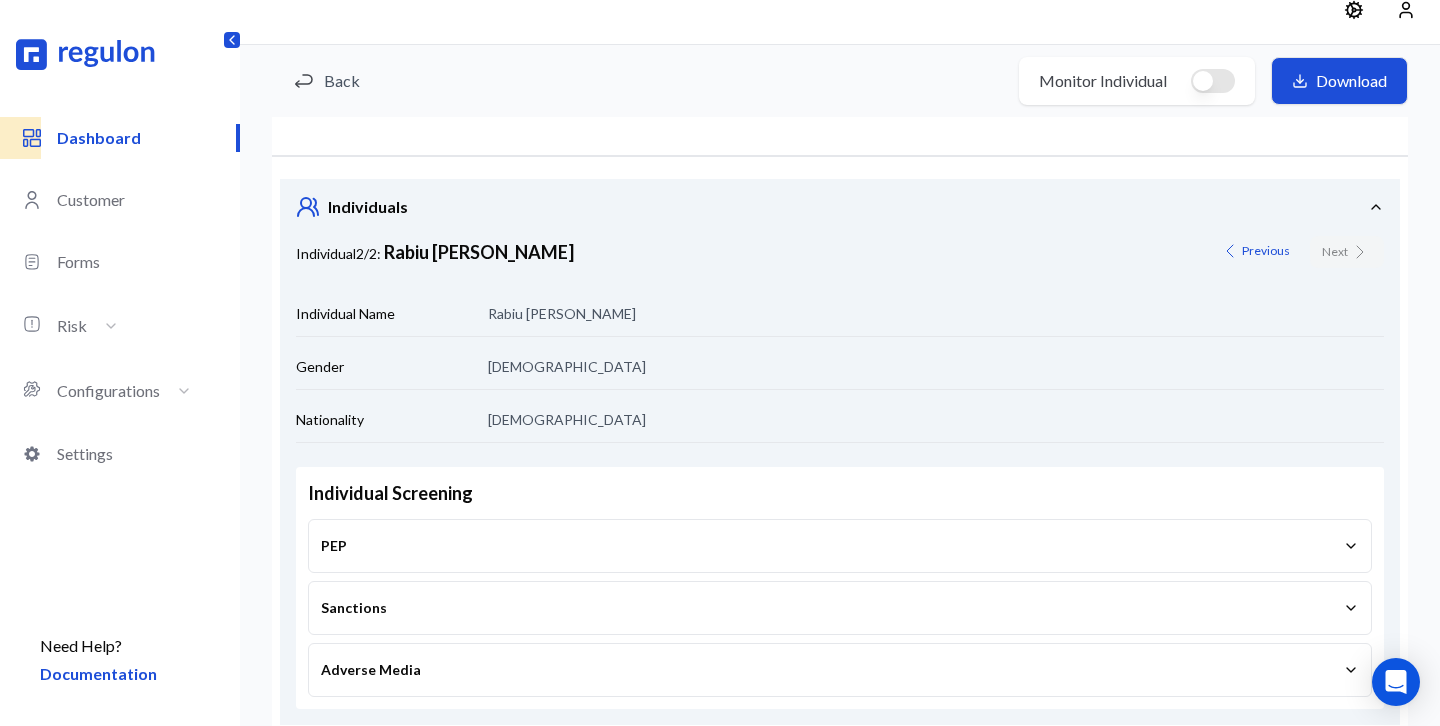 scroll, scrollTop: 42, scrollLeft: 0, axis: vertical 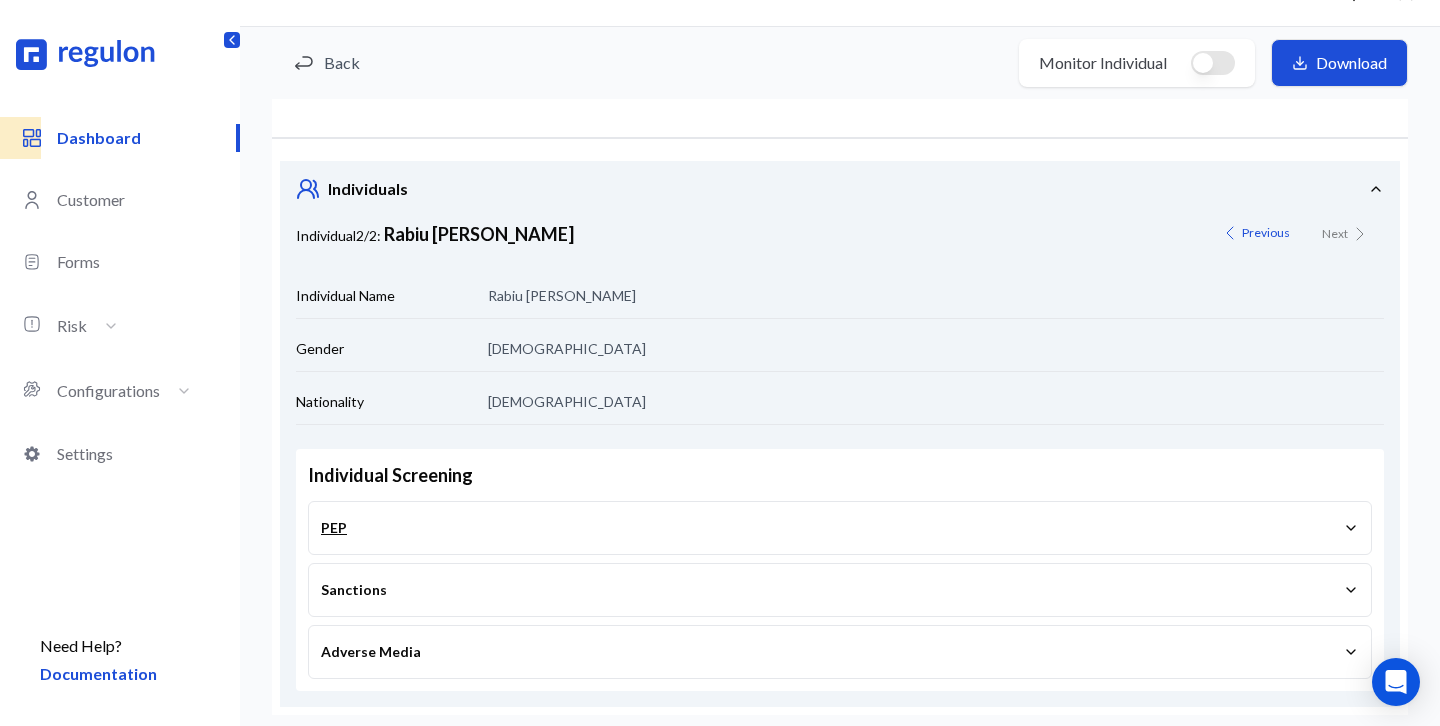 click on "PEP" at bounding box center [840, 528] 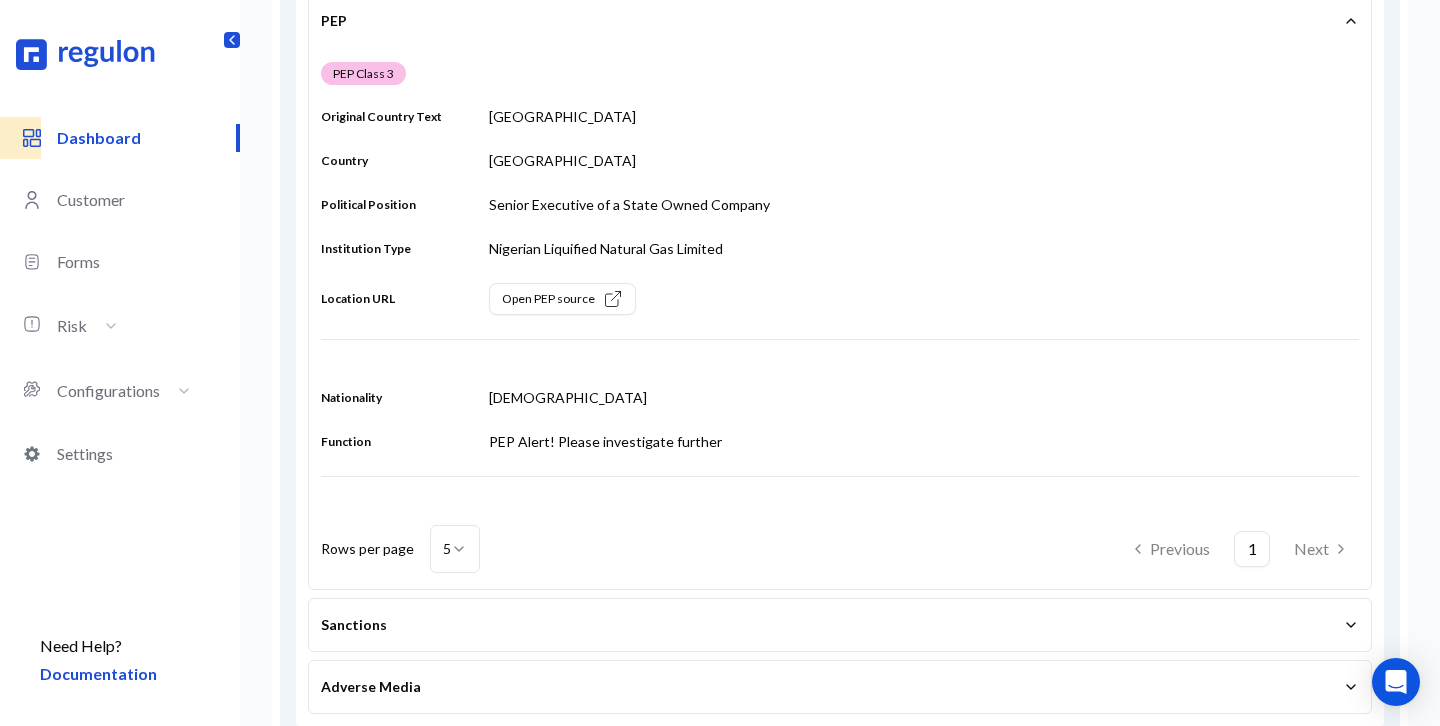 scroll, scrollTop: 584, scrollLeft: 0, axis: vertical 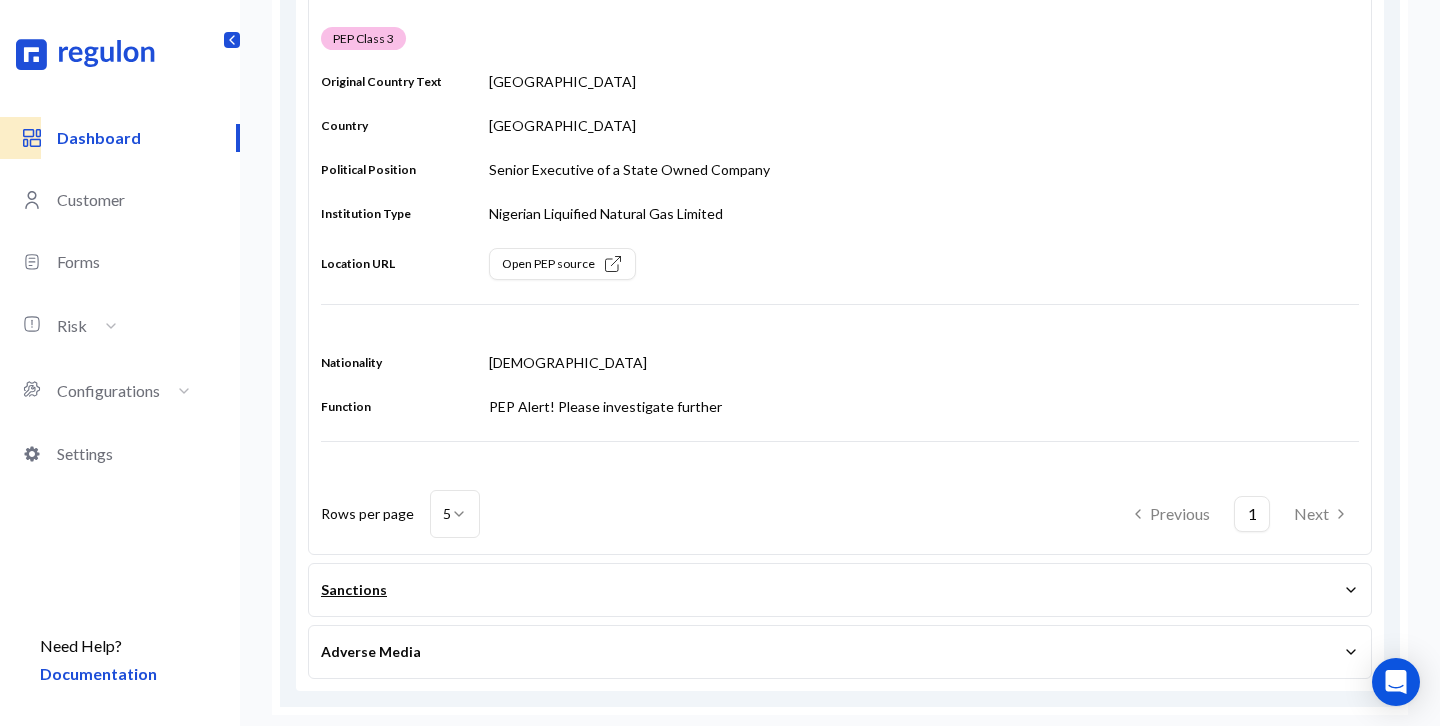 click on "Sanctions" at bounding box center [840, 590] 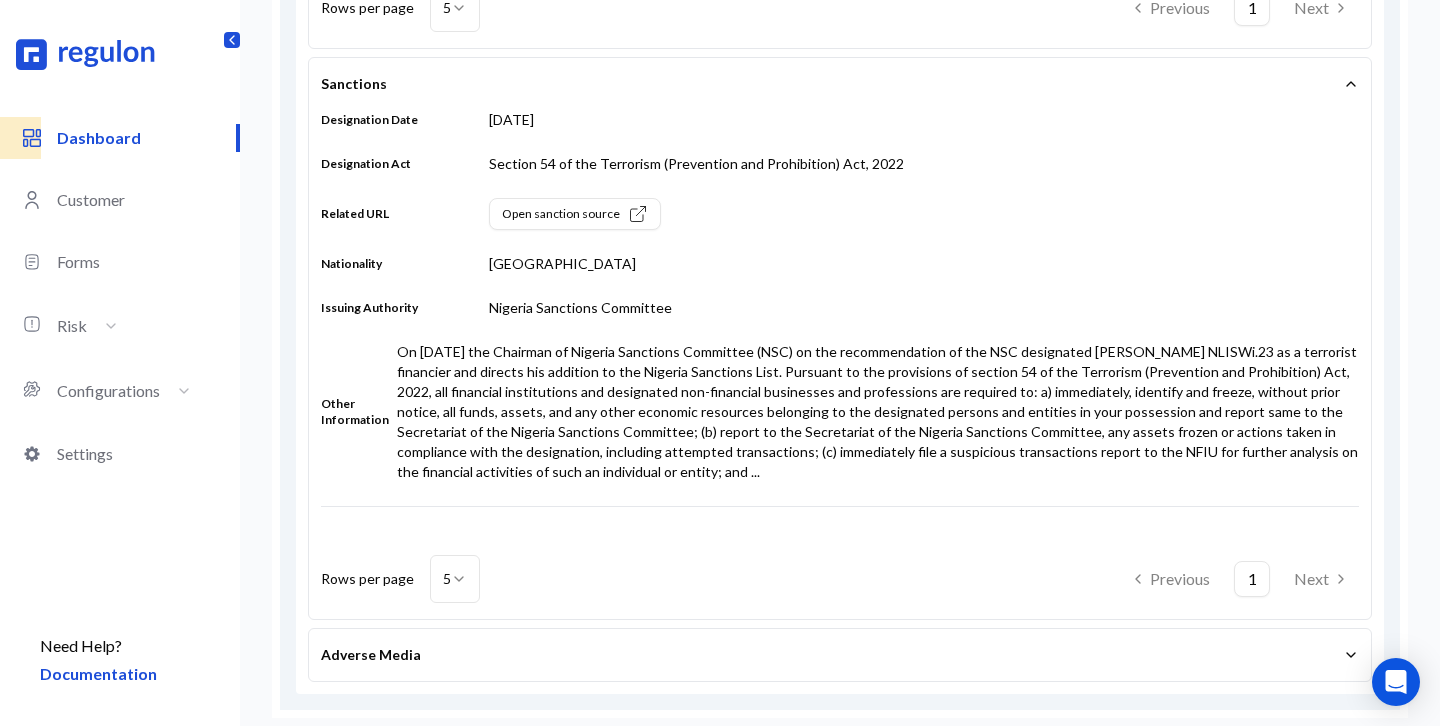 scroll, scrollTop: 1093, scrollLeft: 0, axis: vertical 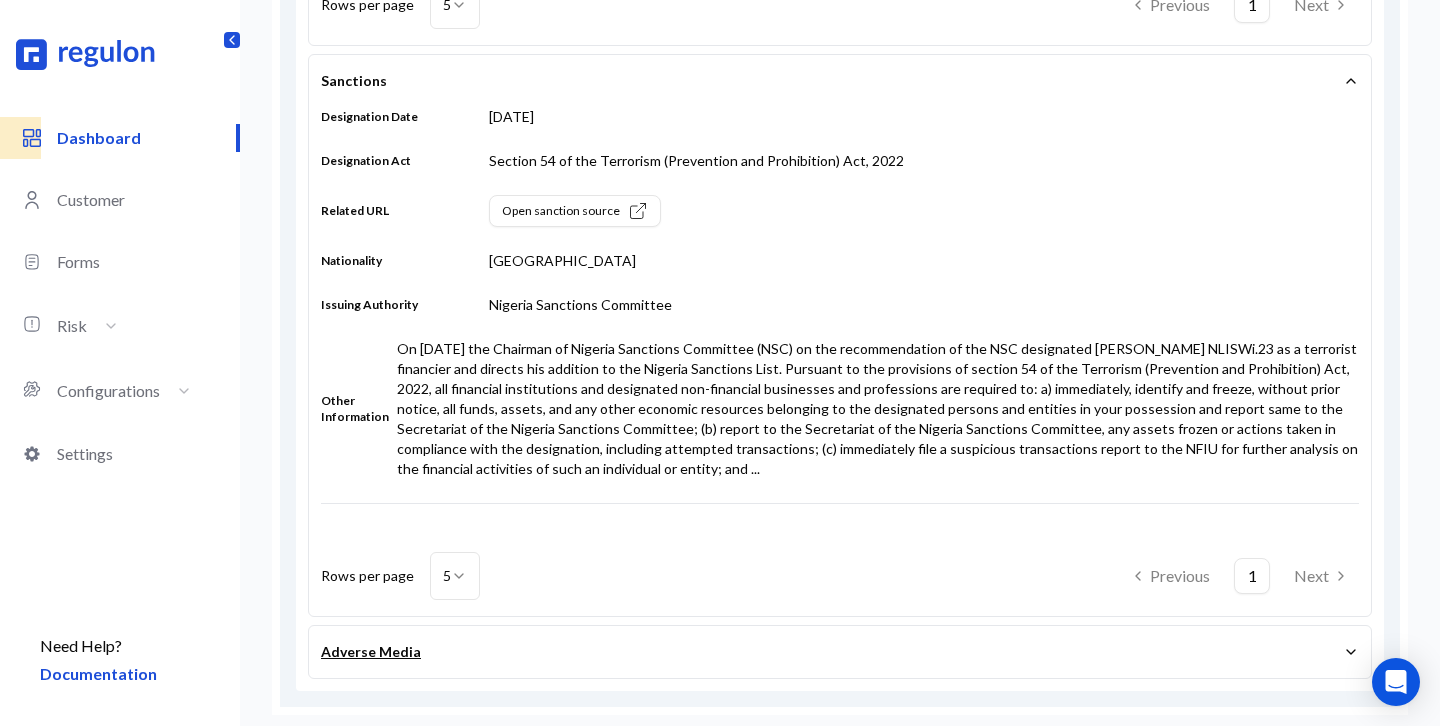 click on "Adverse Media" at bounding box center (840, 652) 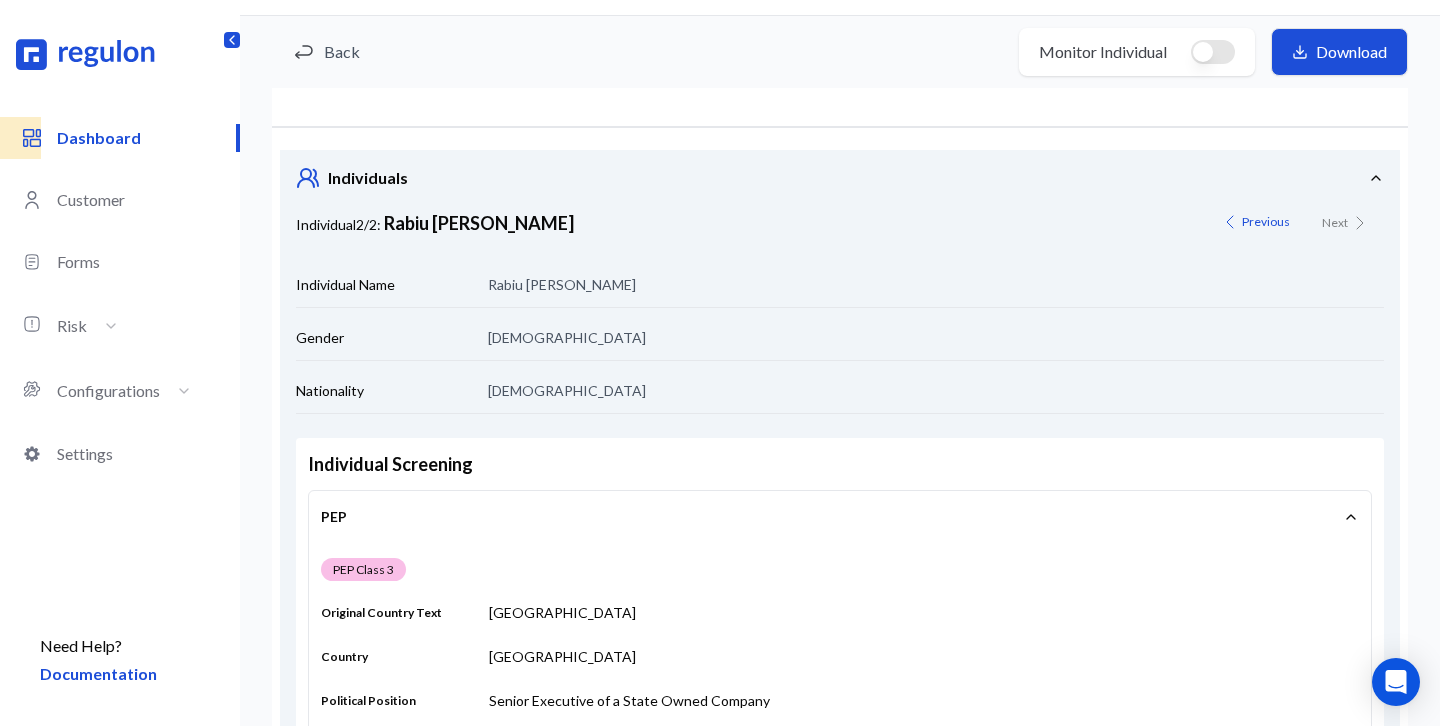 scroll, scrollTop: 0, scrollLeft: 0, axis: both 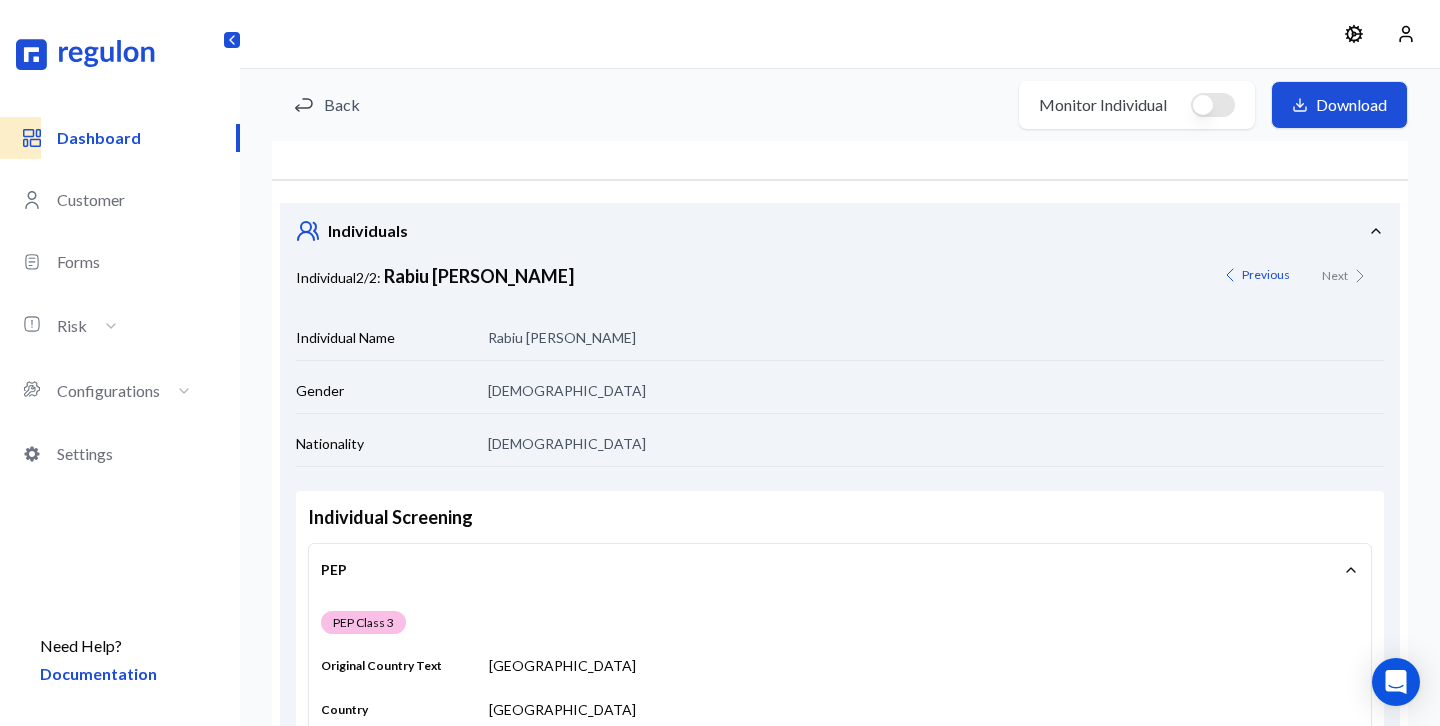 click on "Dashboard" at bounding box center (147, 138) 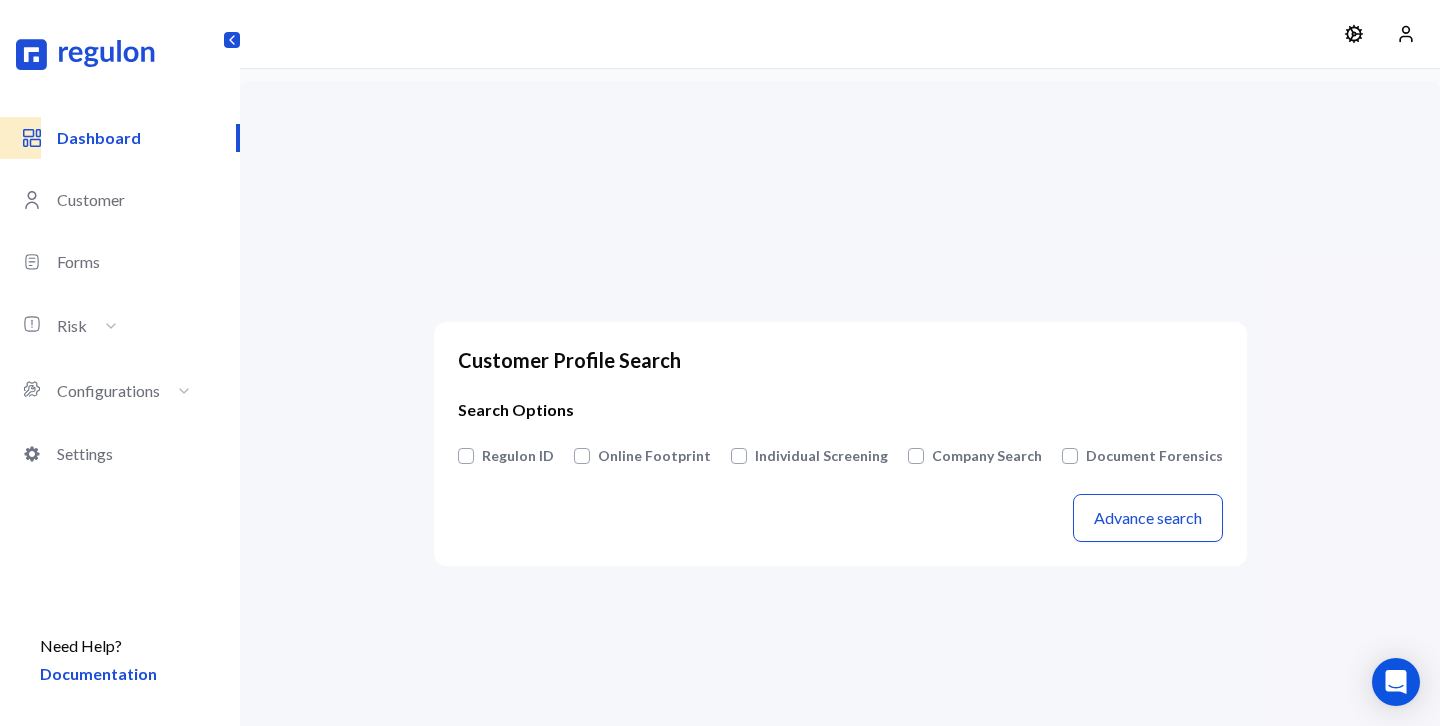 click on "Document Forensics" at bounding box center [1154, 456] 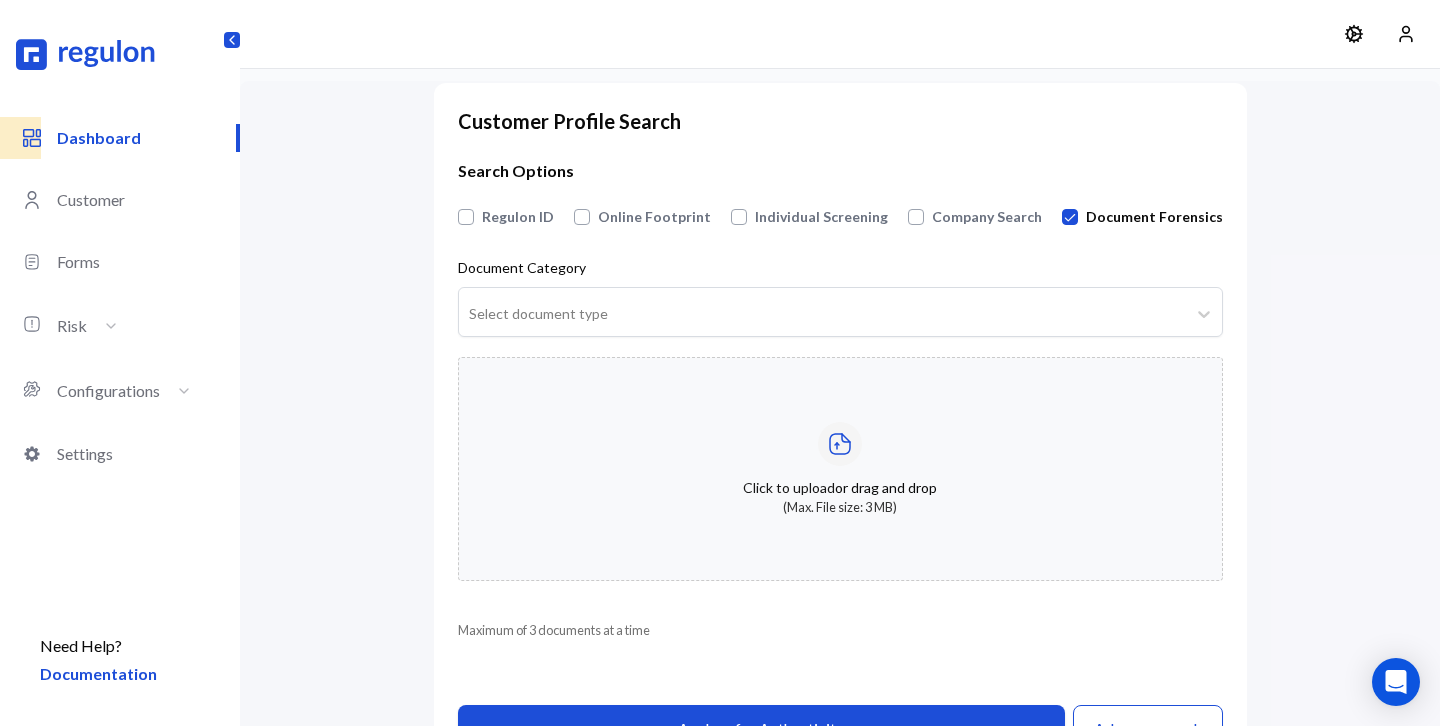 click on "Select document type" at bounding box center [822, 314] 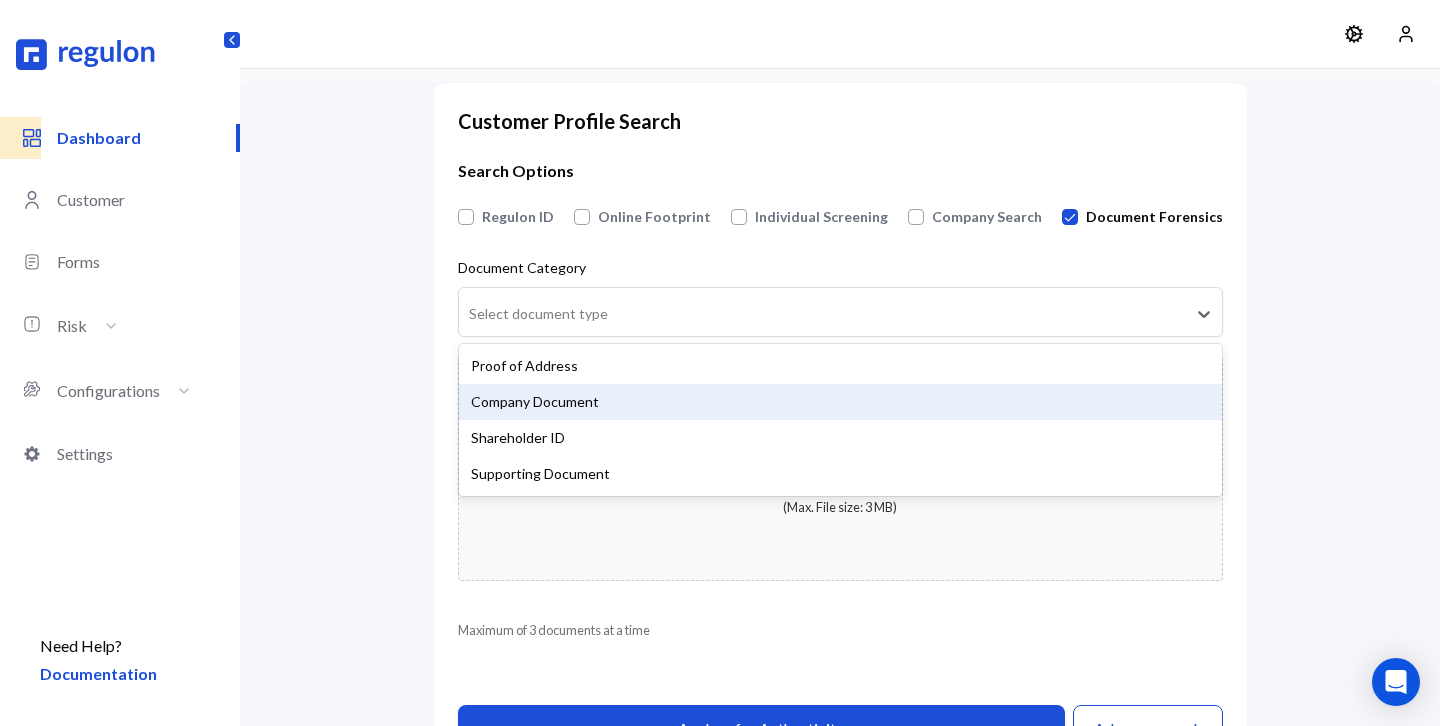 click on "Company Document" at bounding box center (840, 402) 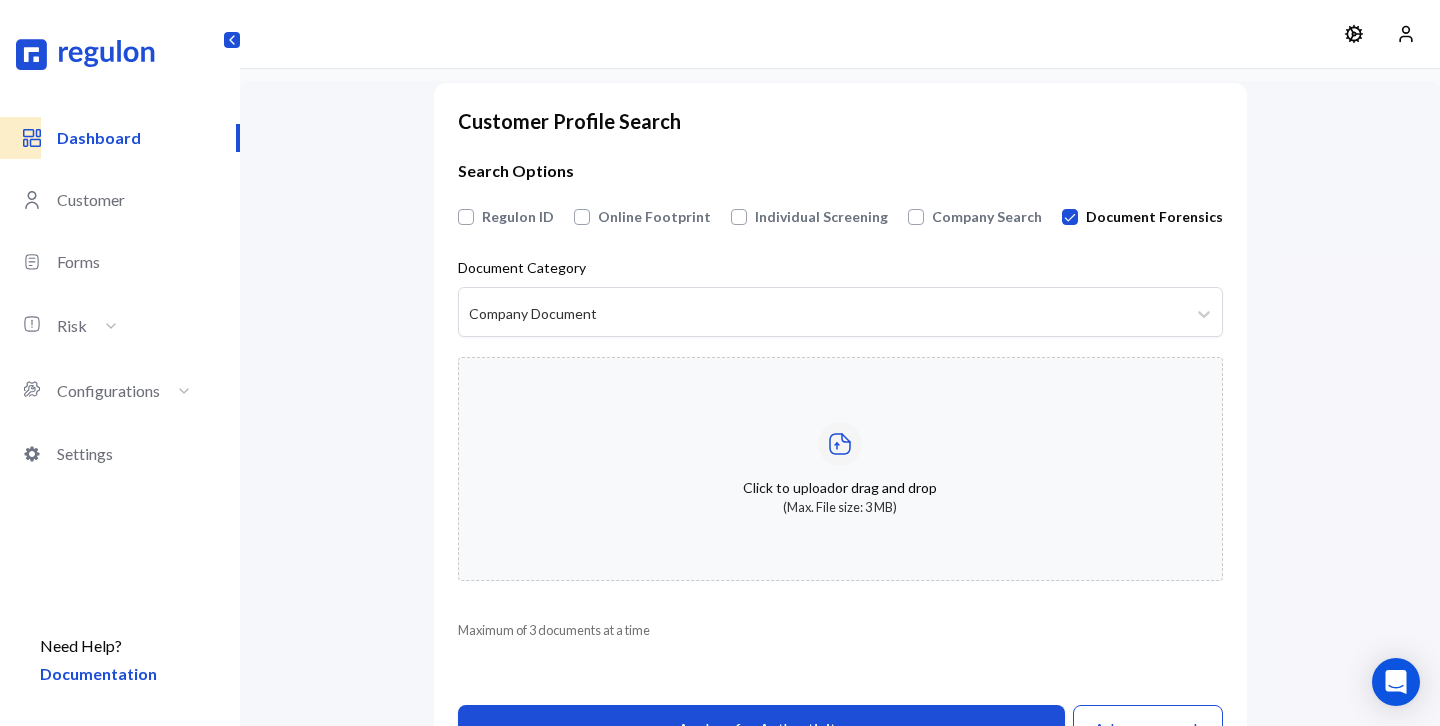 click on "Click to upload  or drag and drop (Max. File size: 3 MB)" at bounding box center [840, 469] 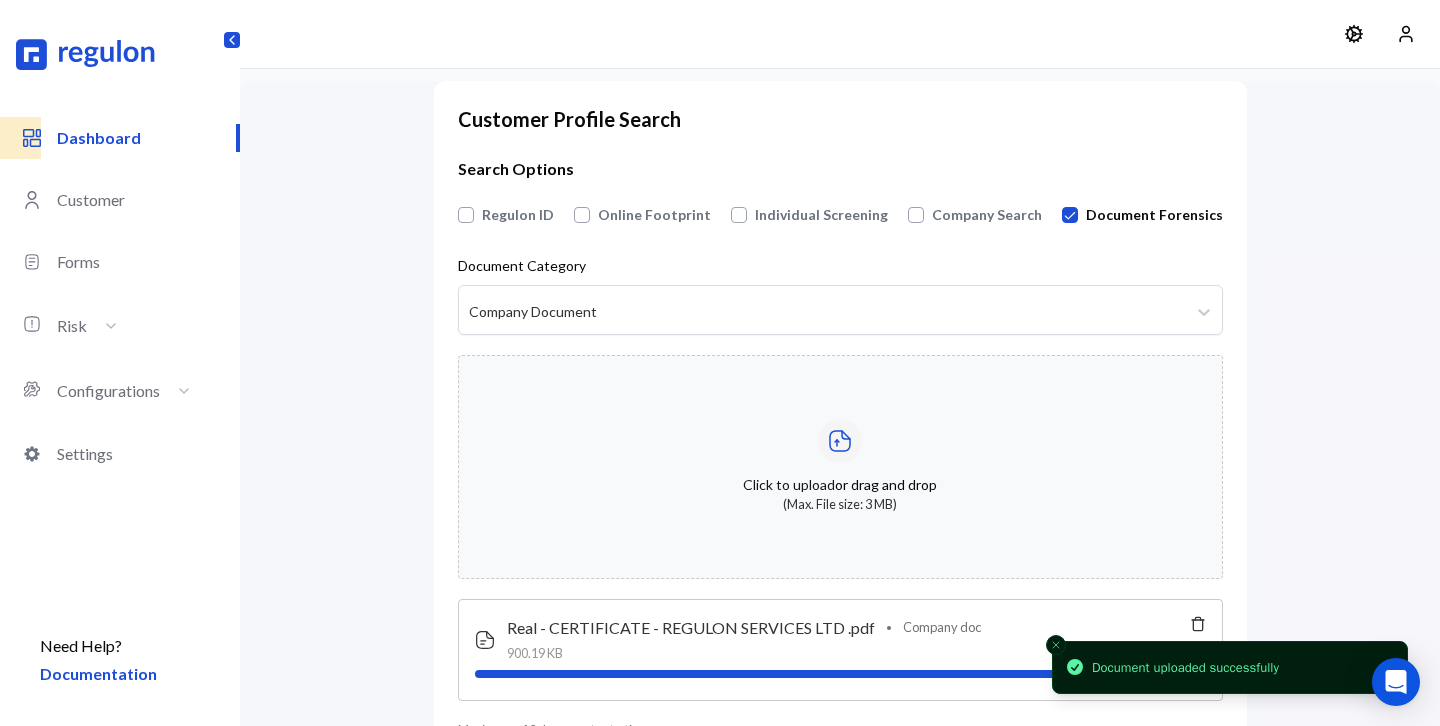 scroll, scrollTop: 131, scrollLeft: 0, axis: vertical 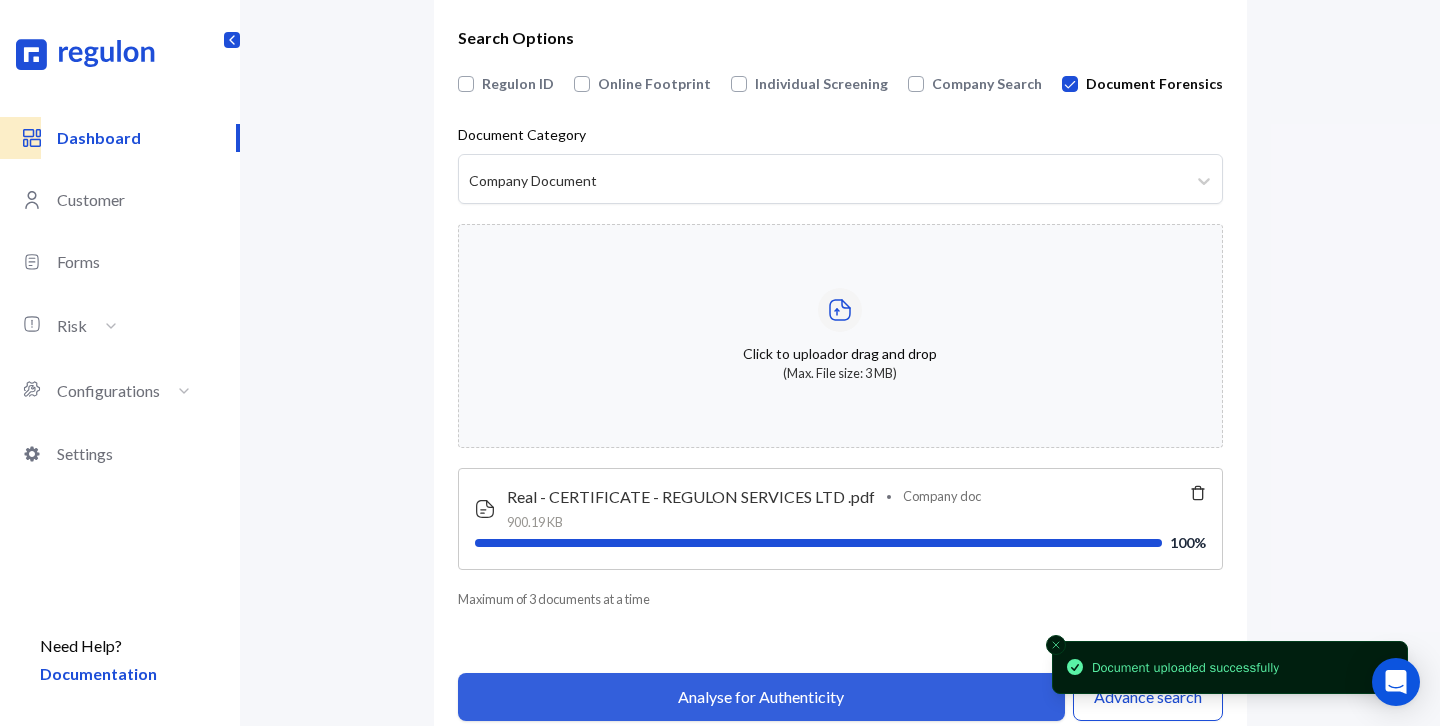 click on "Analyse for Authenticity" at bounding box center (761, 697) 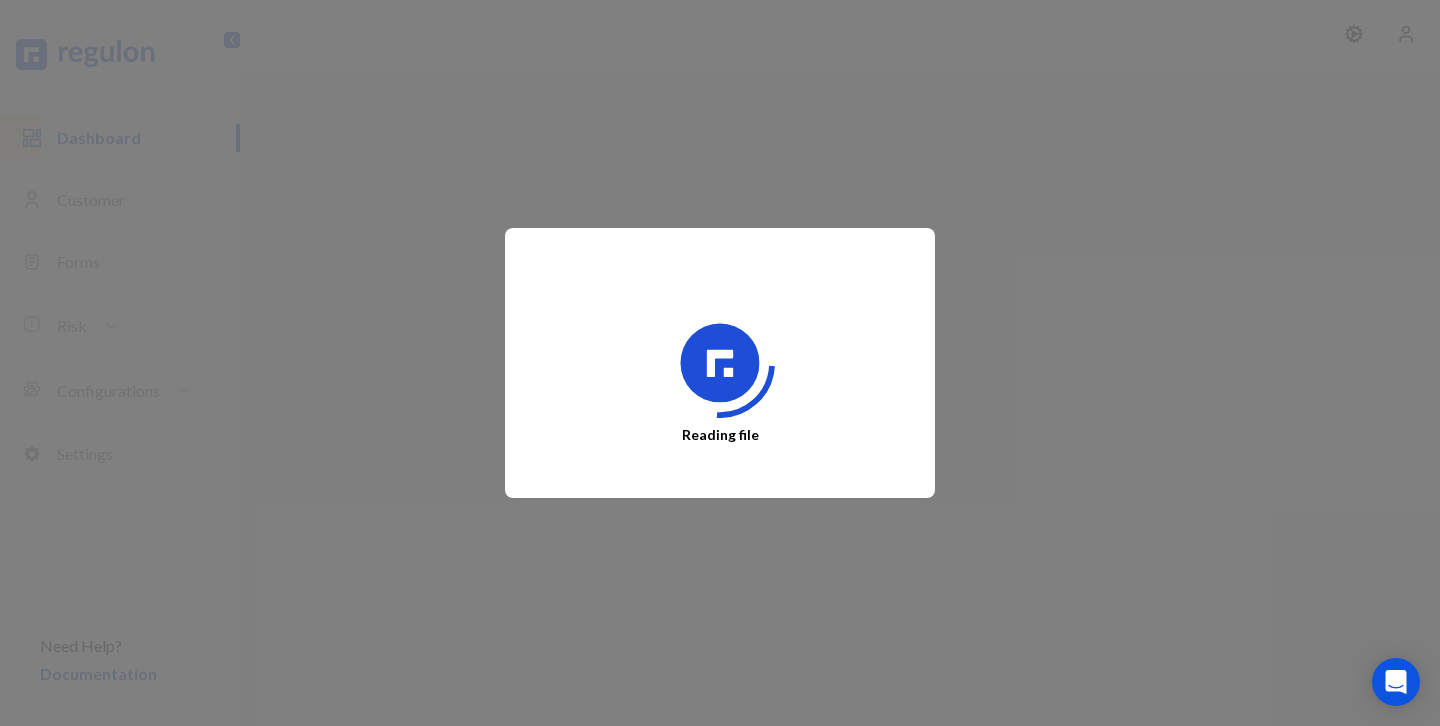 scroll, scrollTop: 0, scrollLeft: 0, axis: both 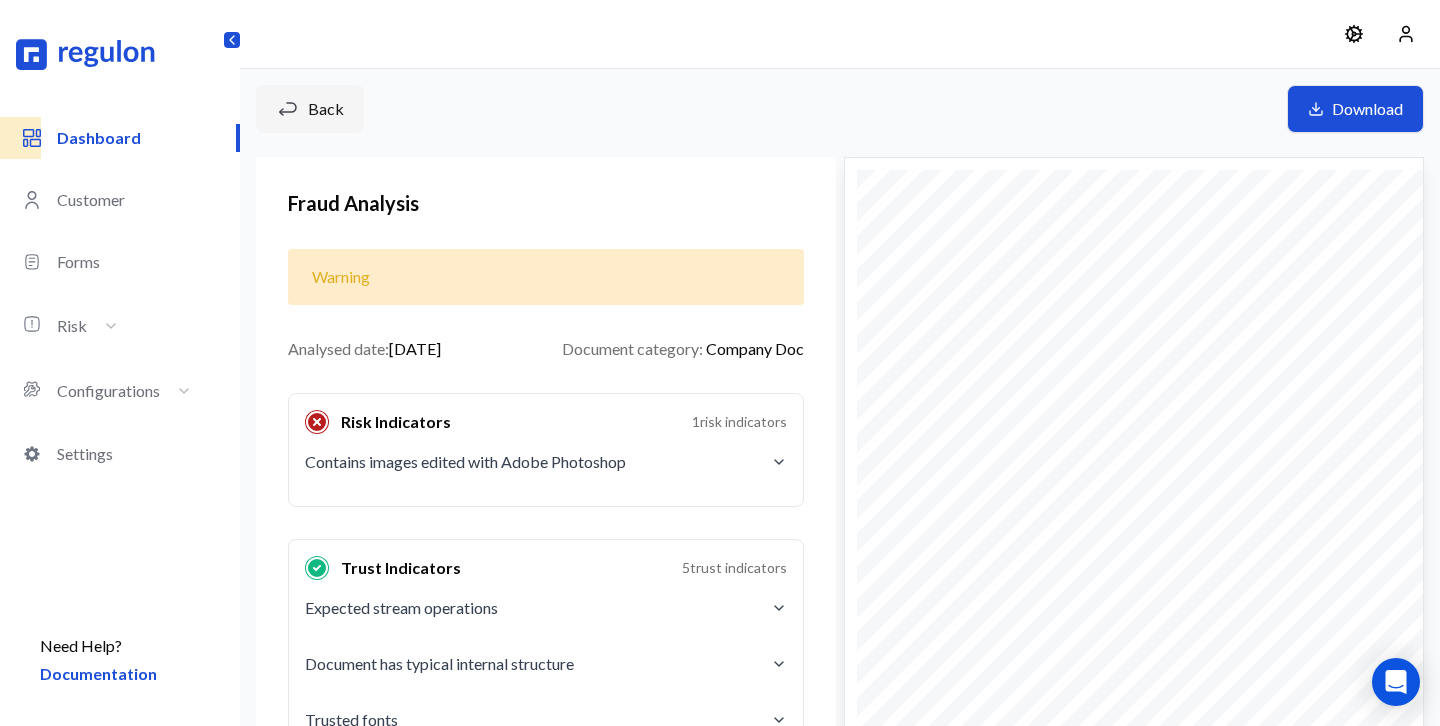 click on "Back" at bounding box center [310, 109] 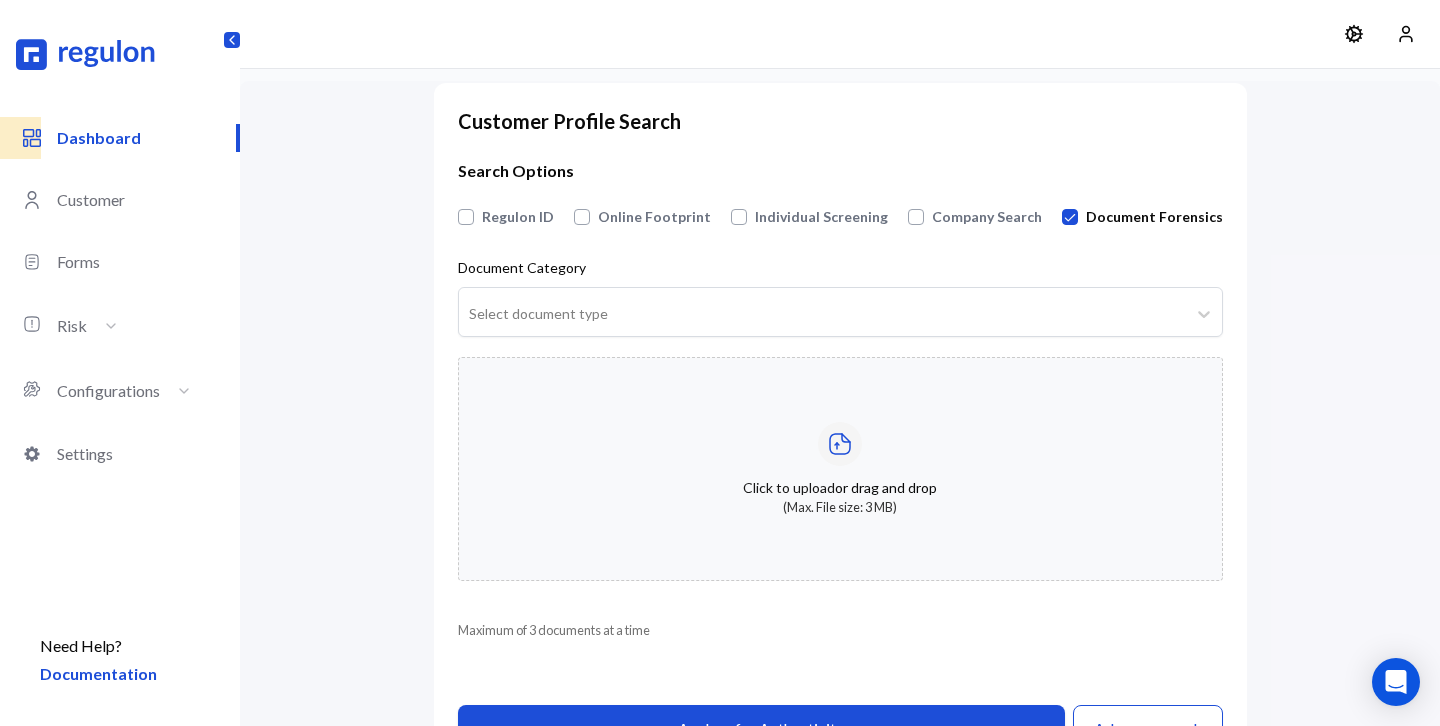 scroll, scrollTop: 93, scrollLeft: 0, axis: vertical 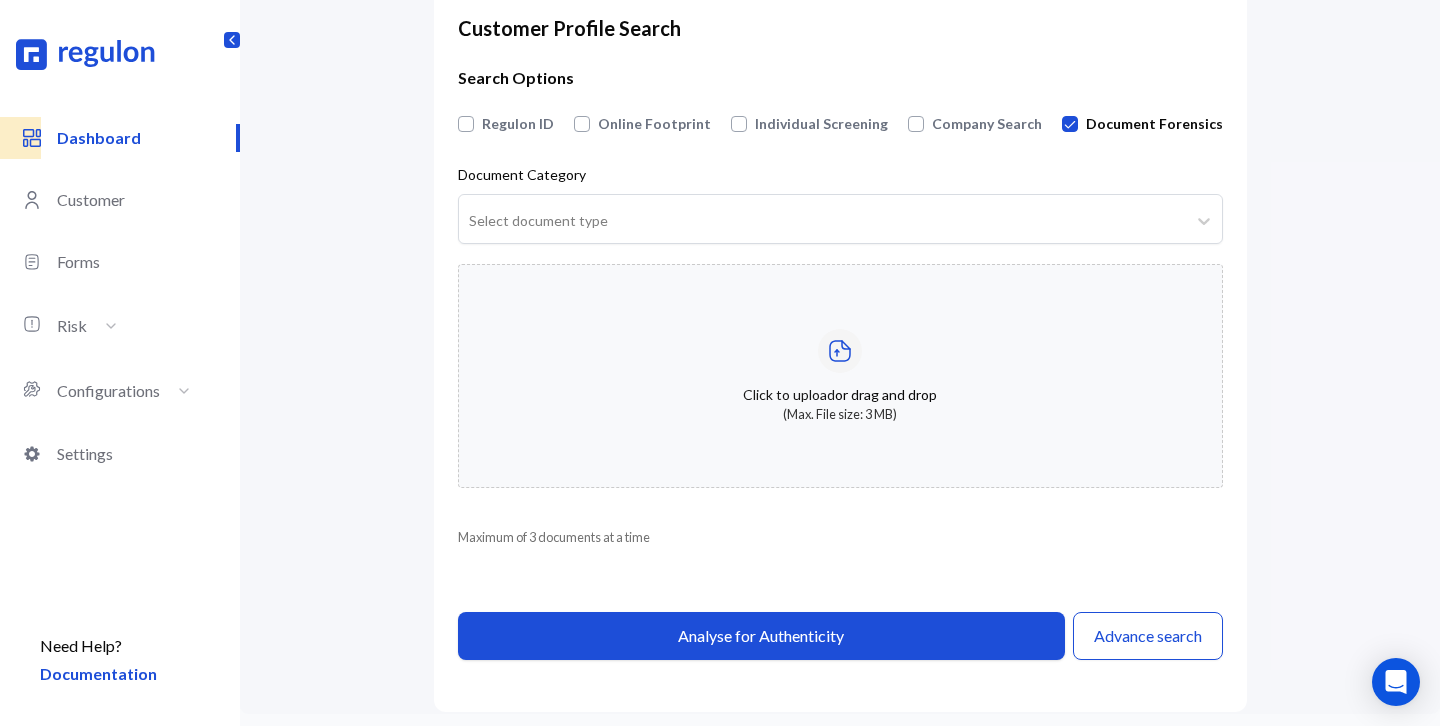 click on "Select document type" at bounding box center [822, 221] 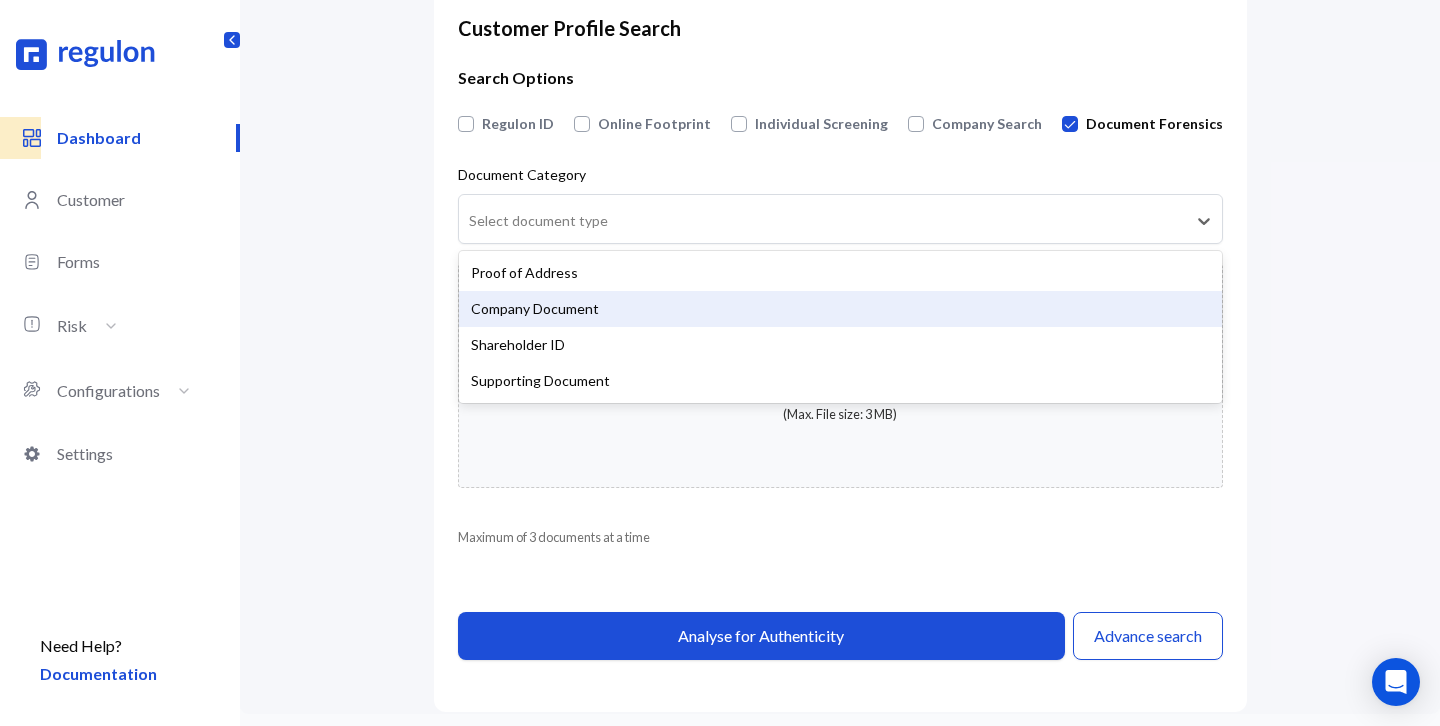 click on "Company Document" at bounding box center [840, 309] 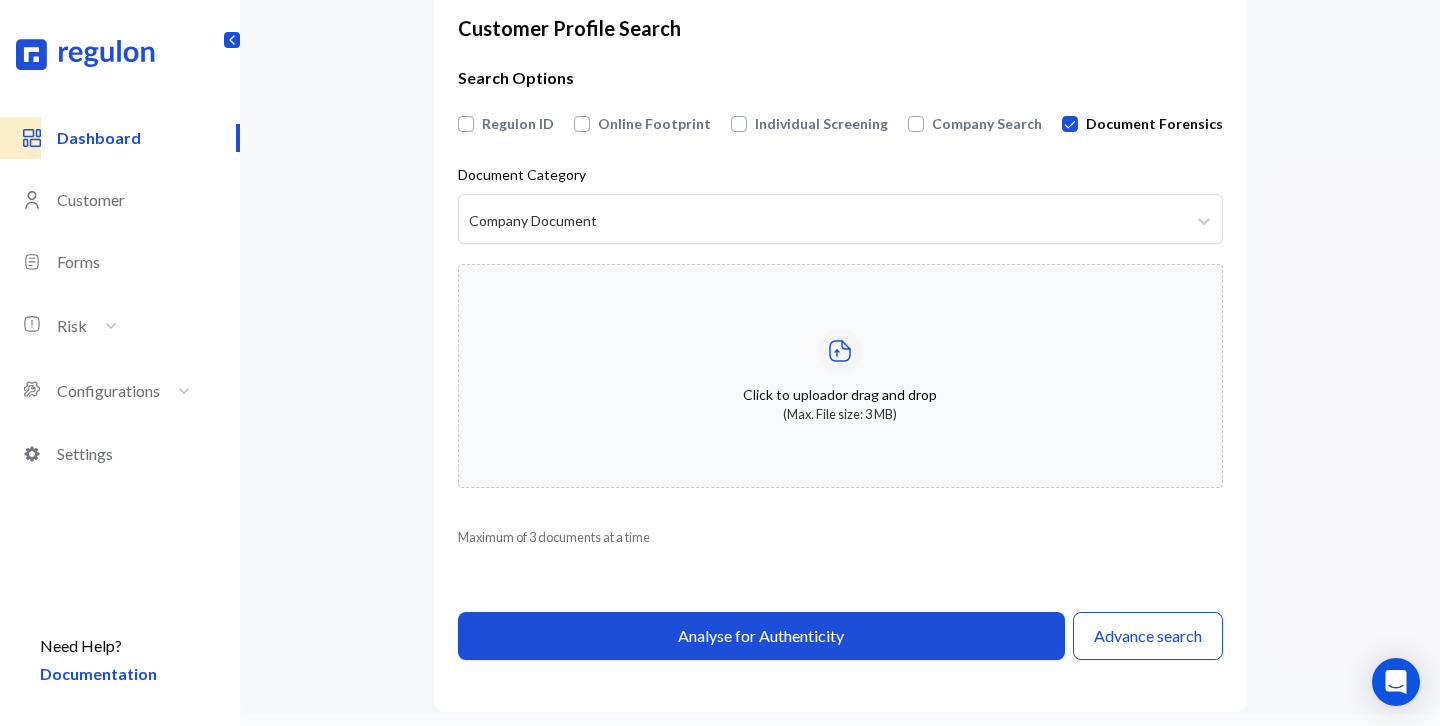 click on "Click to upload  or drag and drop (Max. File size: 3 MB)" at bounding box center [840, 376] 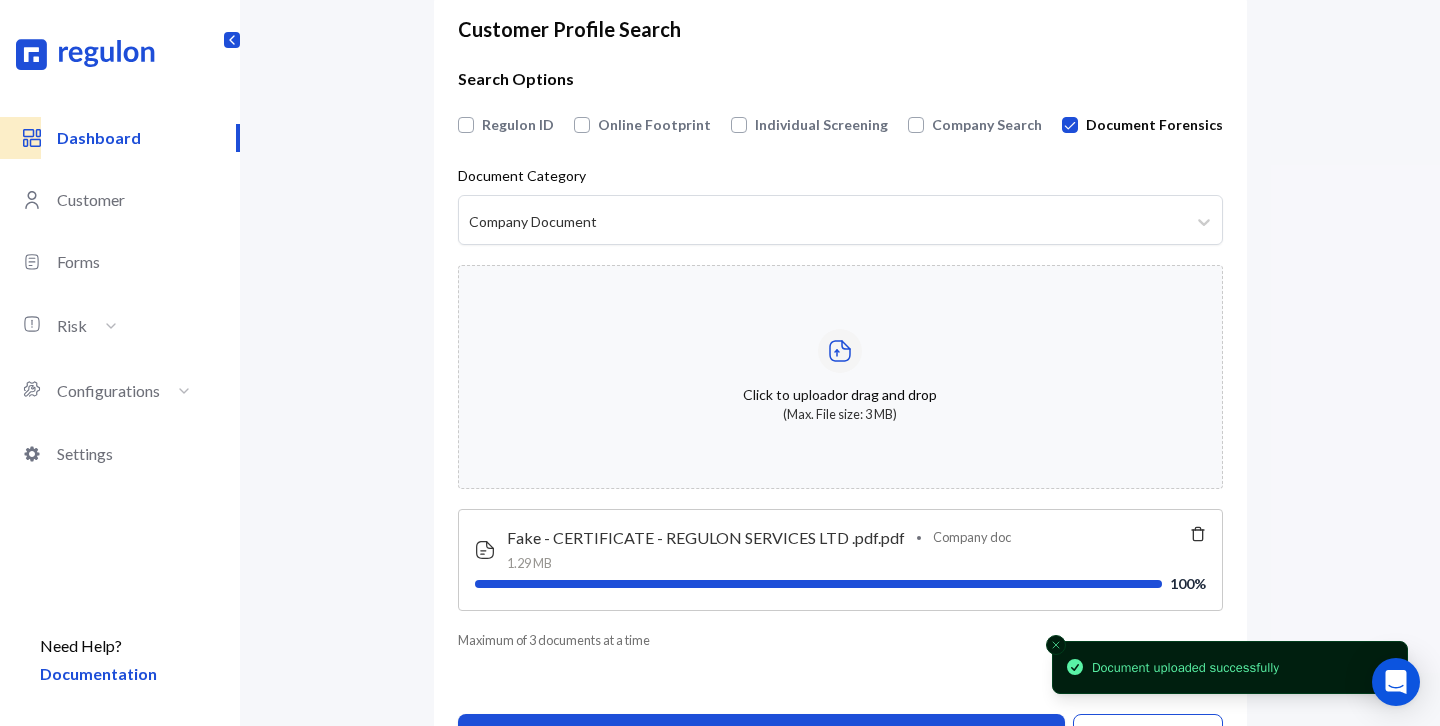 scroll, scrollTop: 190, scrollLeft: 0, axis: vertical 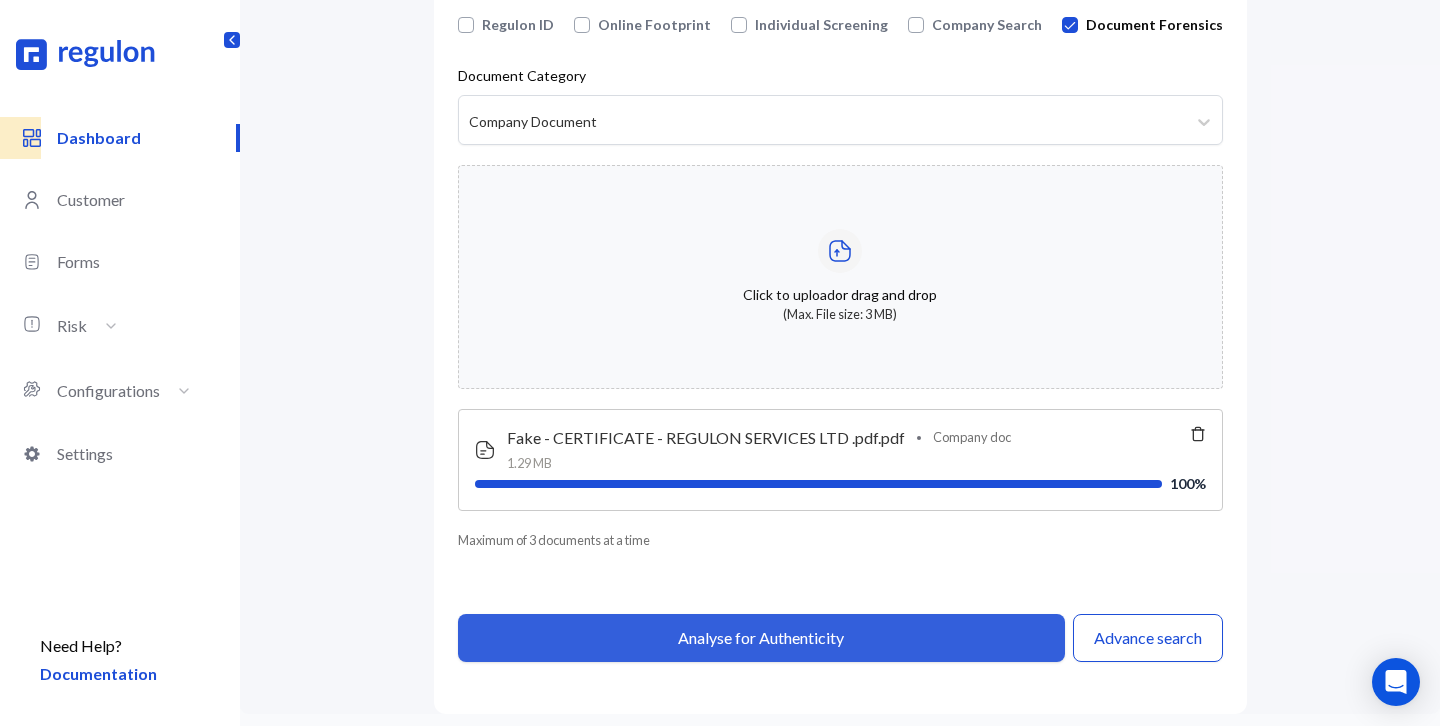 click on "Analyse for Authenticity" at bounding box center [761, 638] 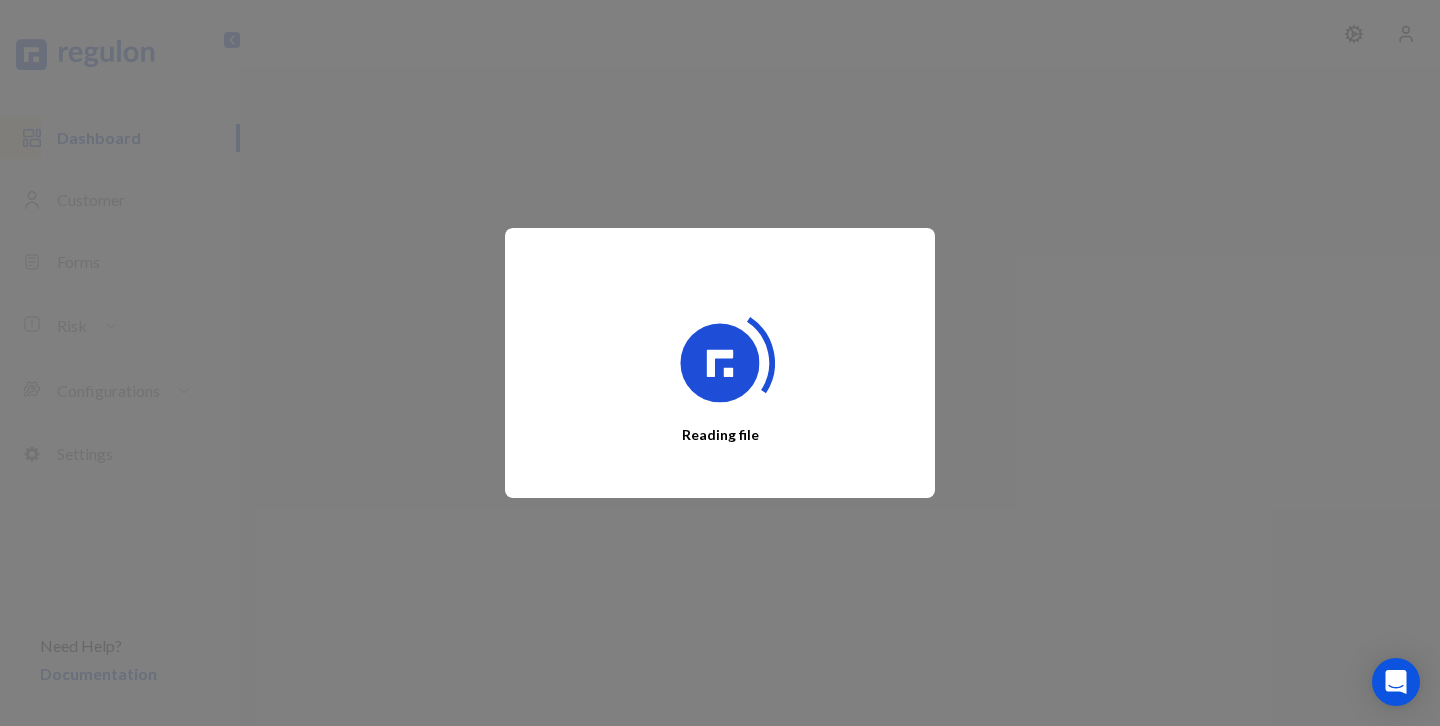 scroll, scrollTop: 0, scrollLeft: 0, axis: both 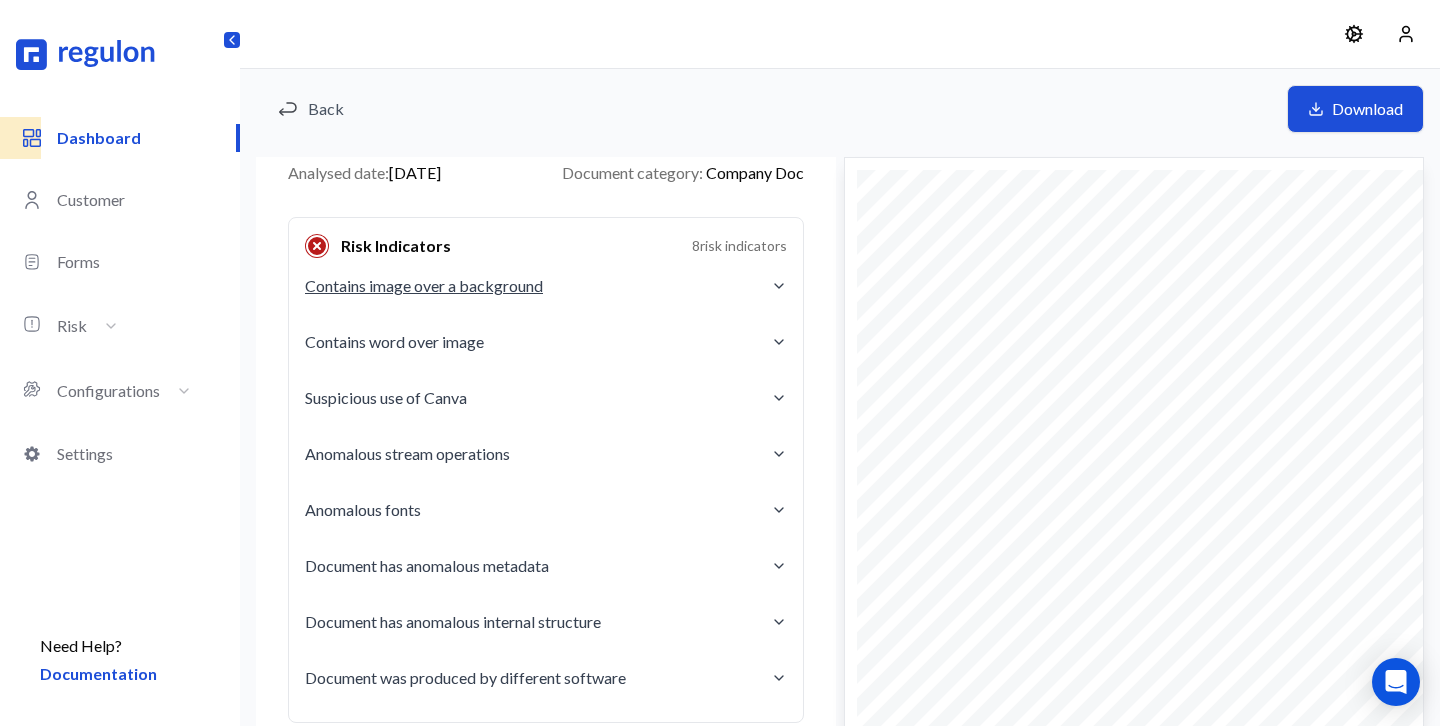 click on "Contains image over a background" at bounding box center [546, 286] 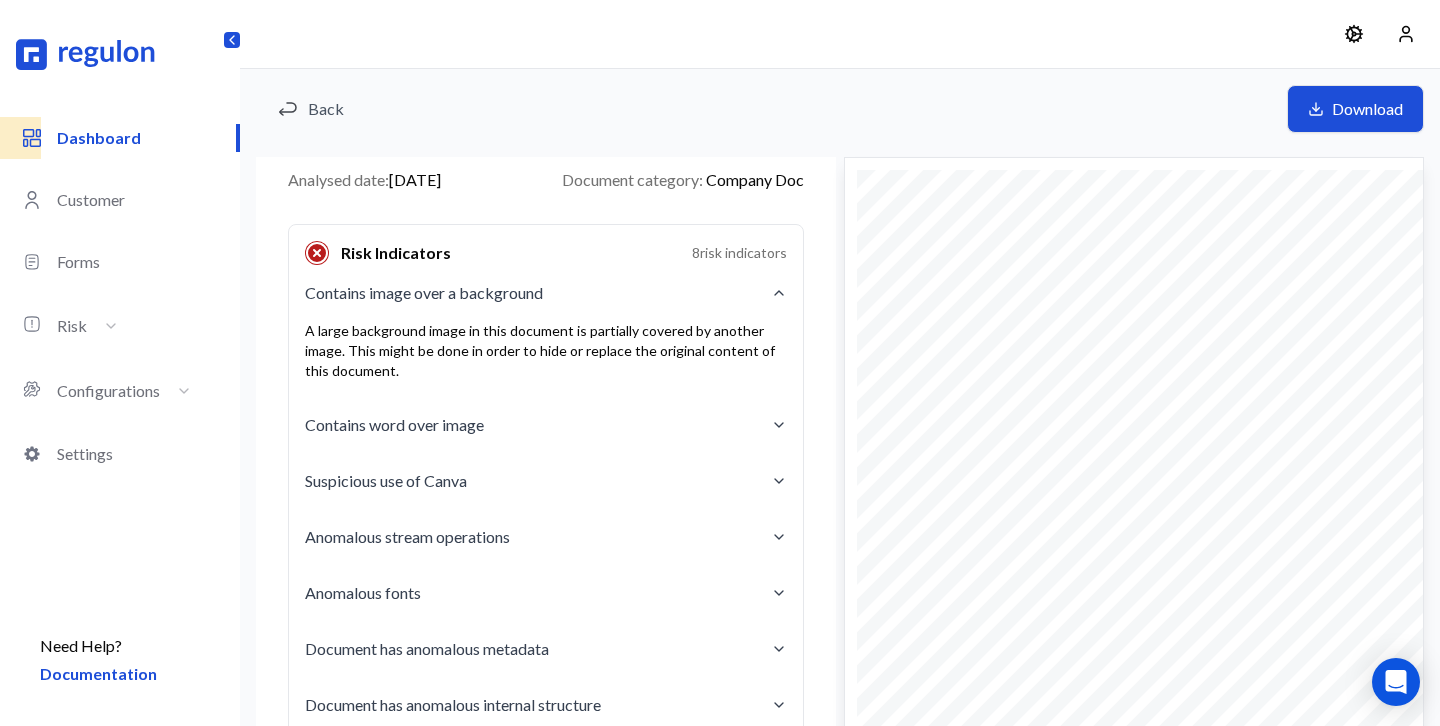 scroll, scrollTop: 198, scrollLeft: 0, axis: vertical 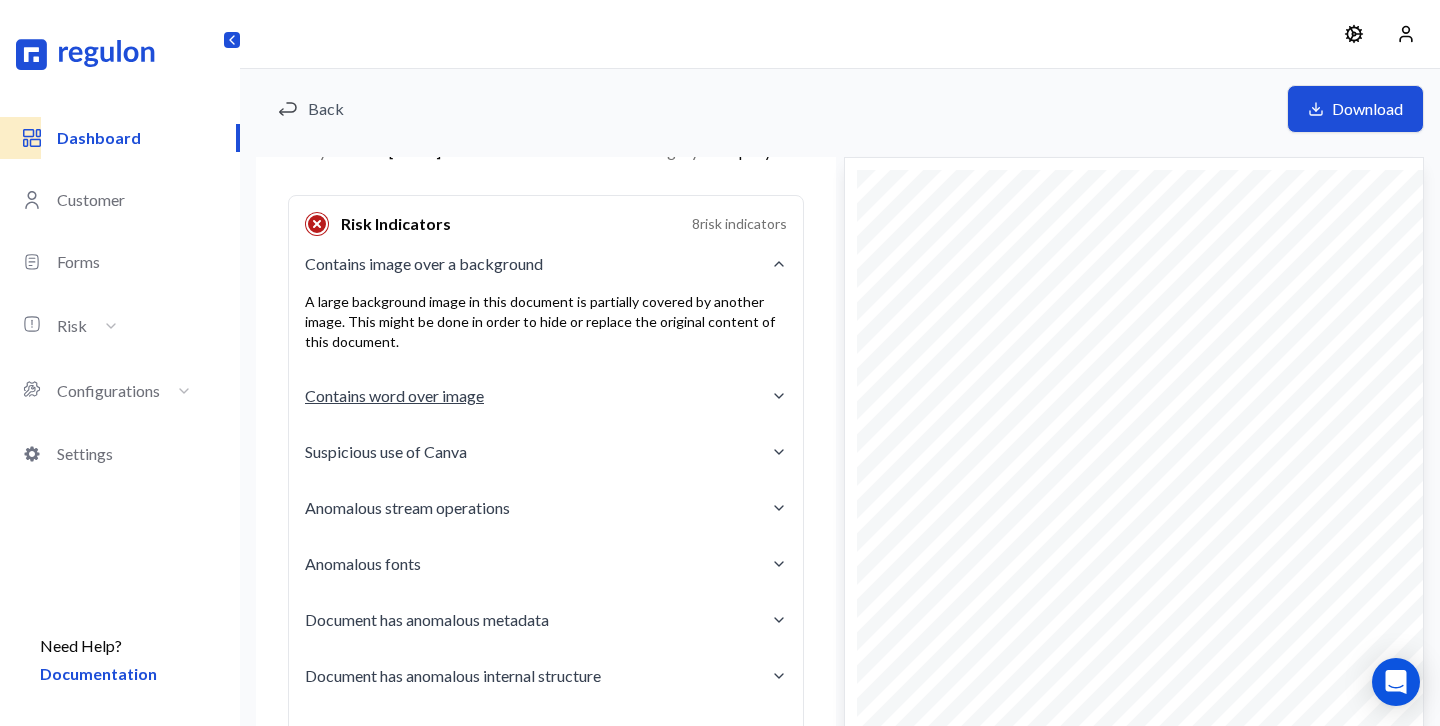 click on "Contains word over image" at bounding box center [546, 396] 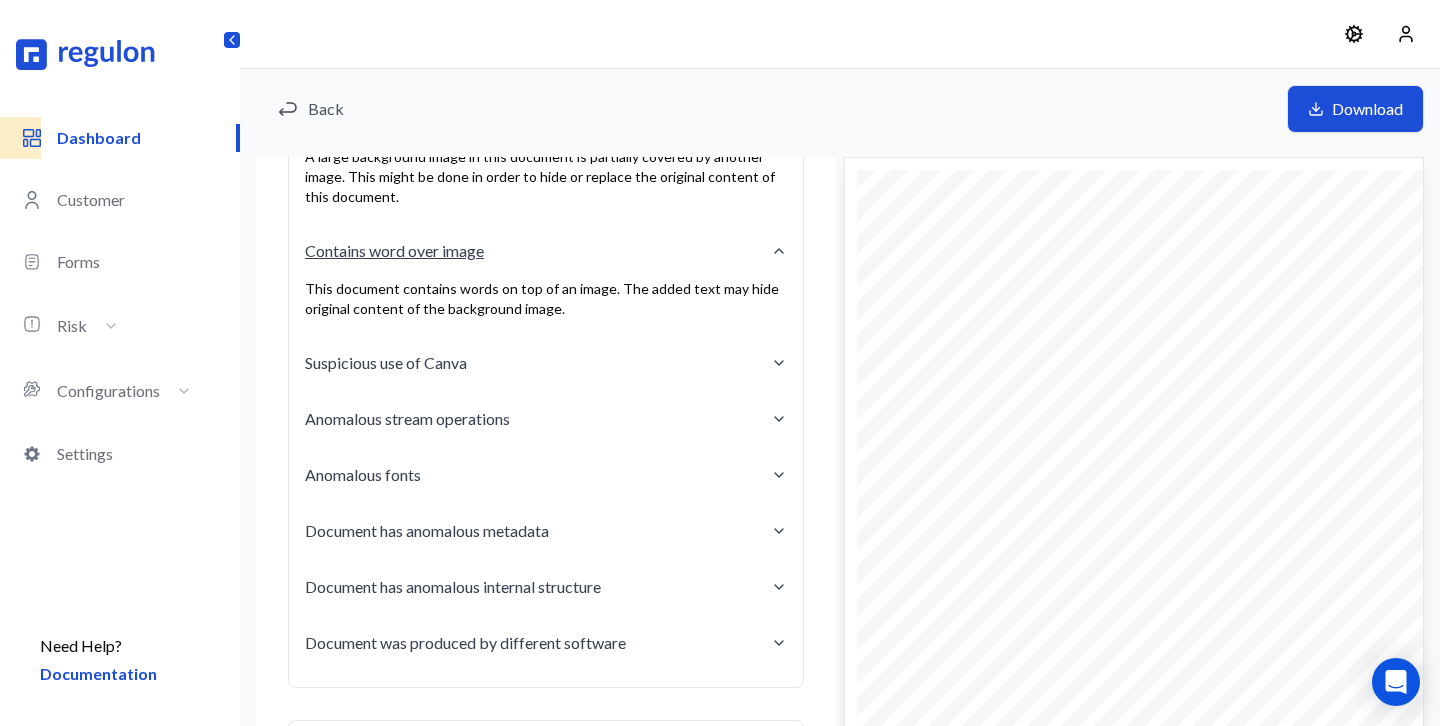 scroll, scrollTop: 359, scrollLeft: 0, axis: vertical 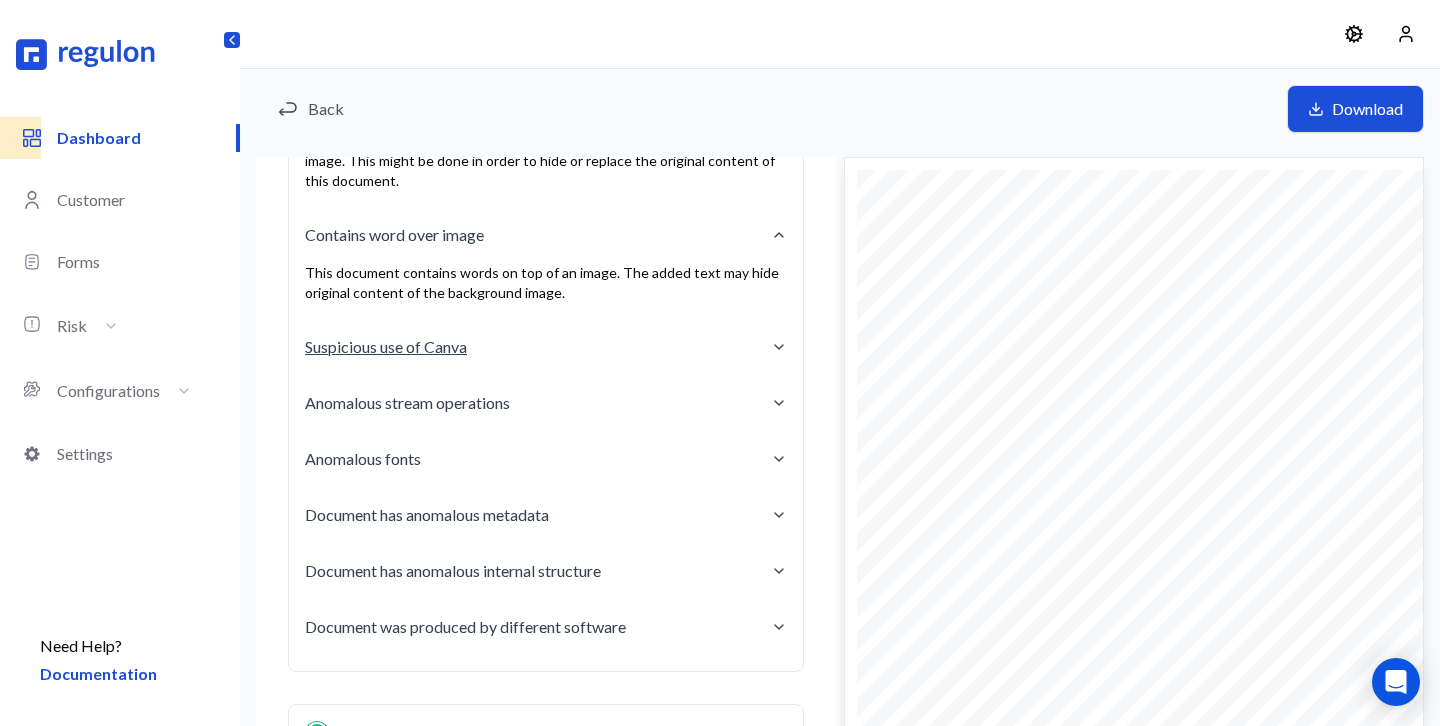 click on "Suspicious use of Canva" at bounding box center (546, 347) 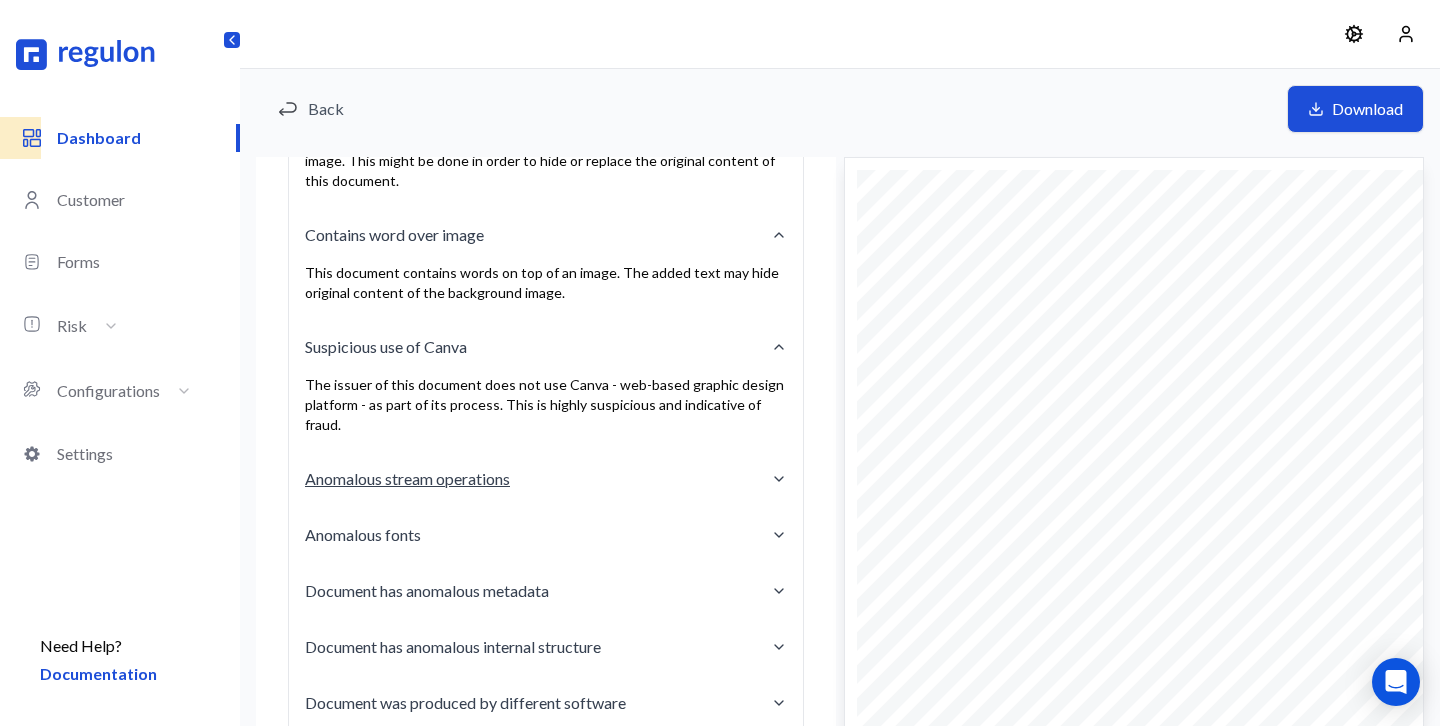 click on "Anomalous stream operations" at bounding box center (546, 479) 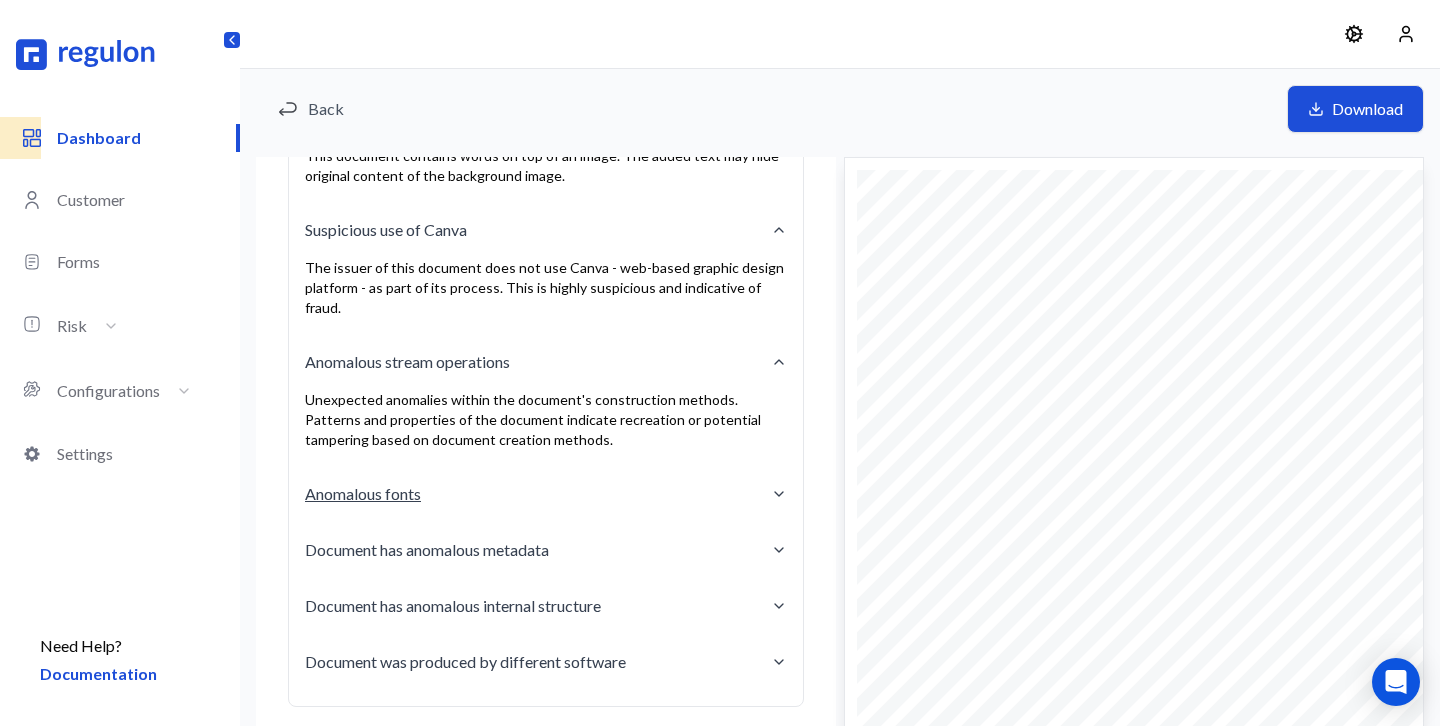 scroll, scrollTop: 548, scrollLeft: 0, axis: vertical 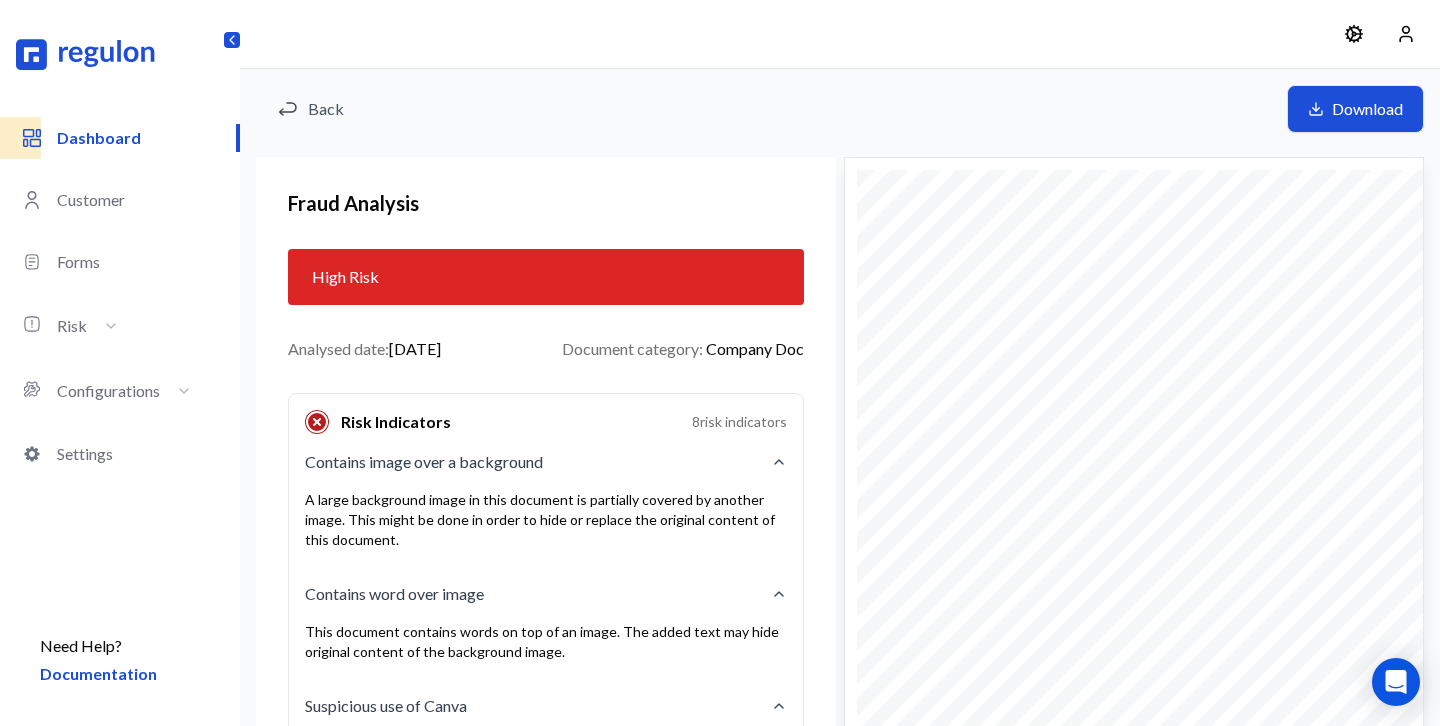 click on "Dashboard" at bounding box center (147, 138) 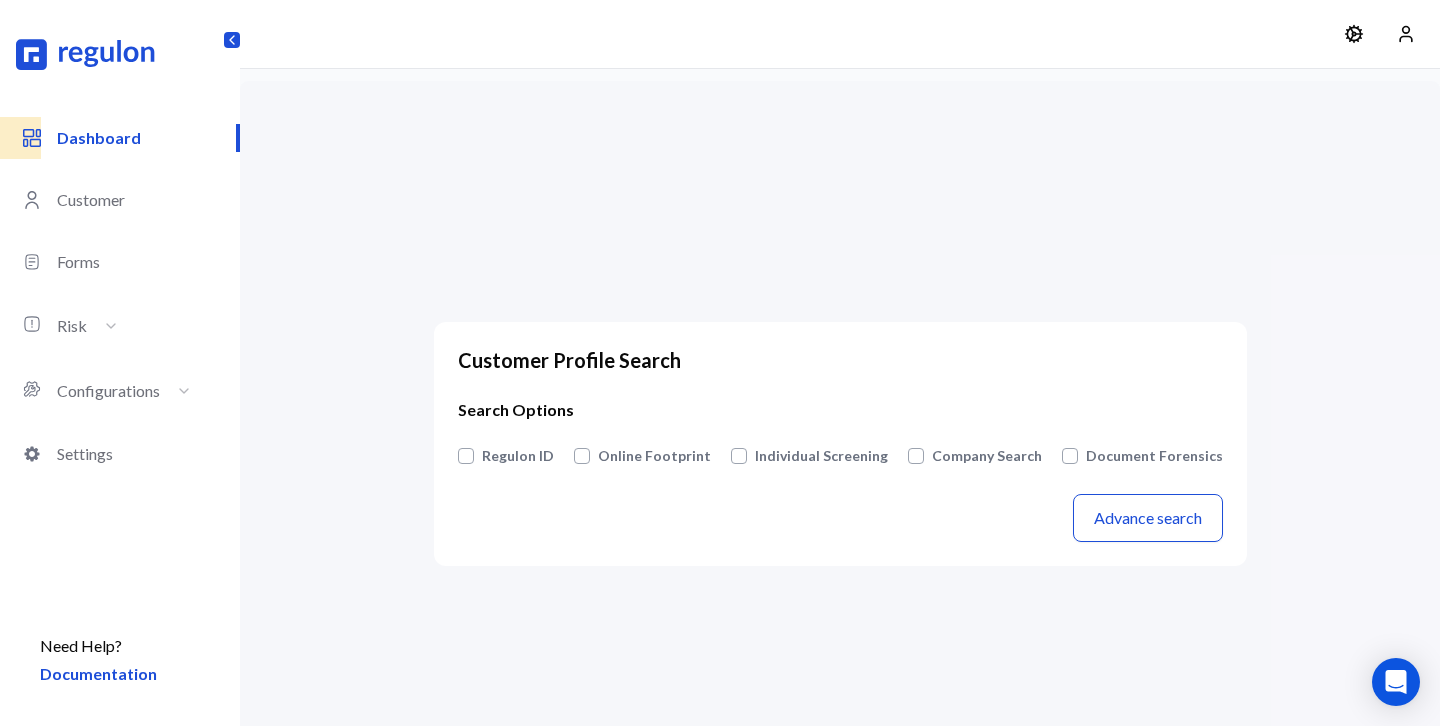 click on "Online Footprint" at bounding box center (654, 456) 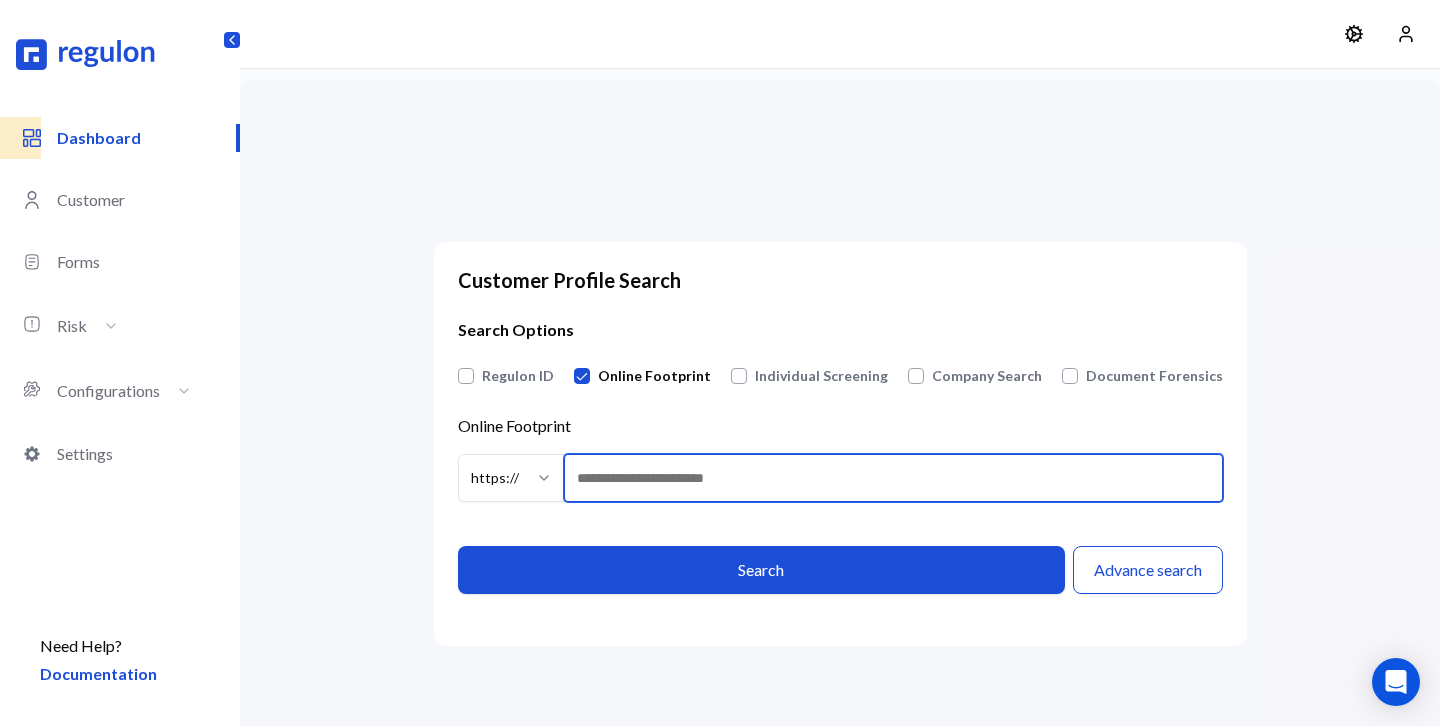 click on "Online Footprint https:// ******* ********" at bounding box center [893, 478] 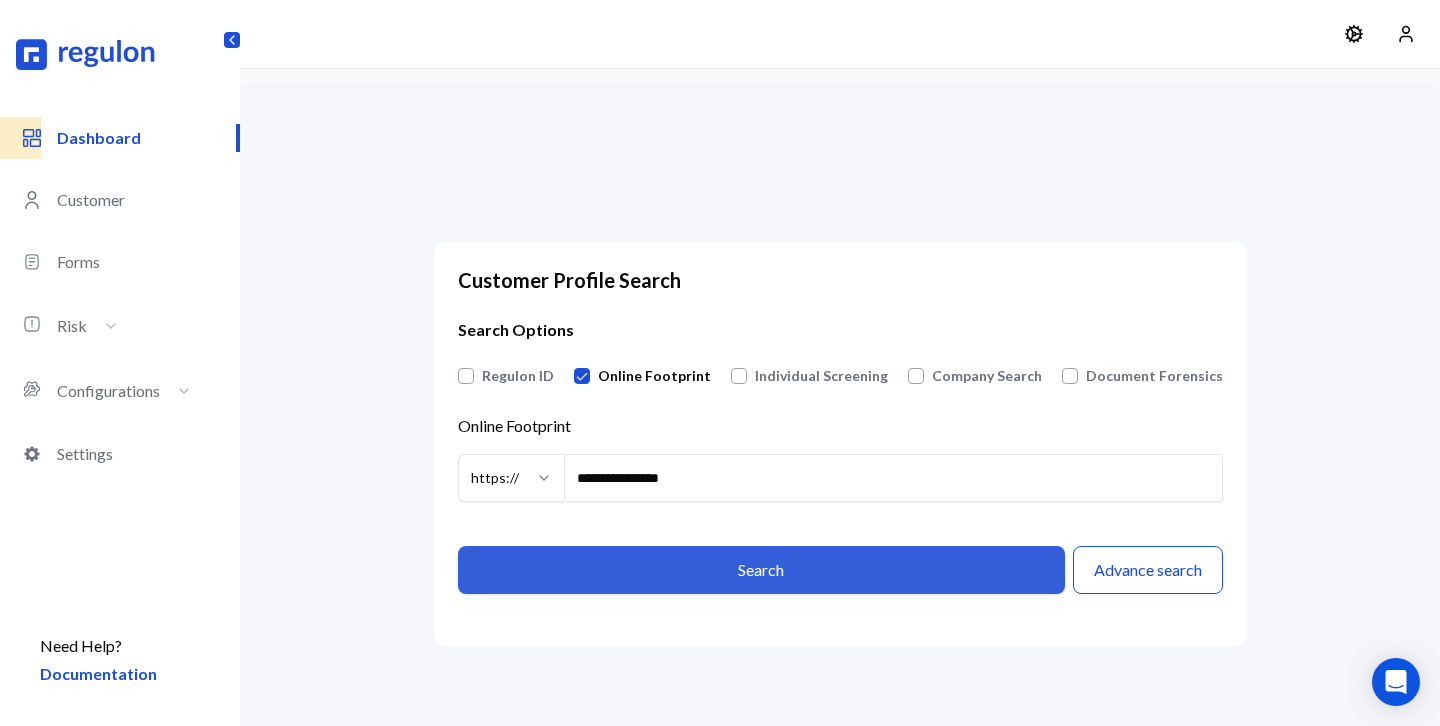 click on "Search" at bounding box center (761, 570) 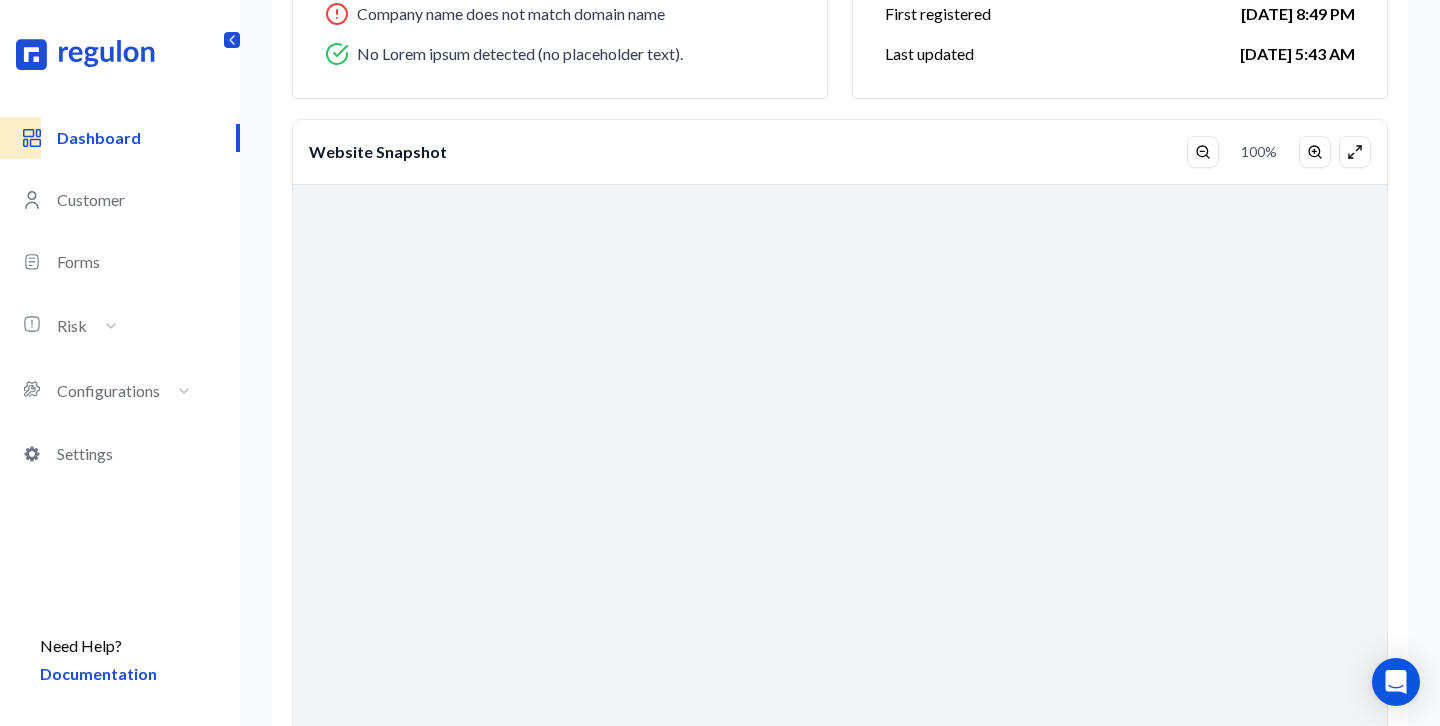 scroll, scrollTop: 1209, scrollLeft: 0, axis: vertical 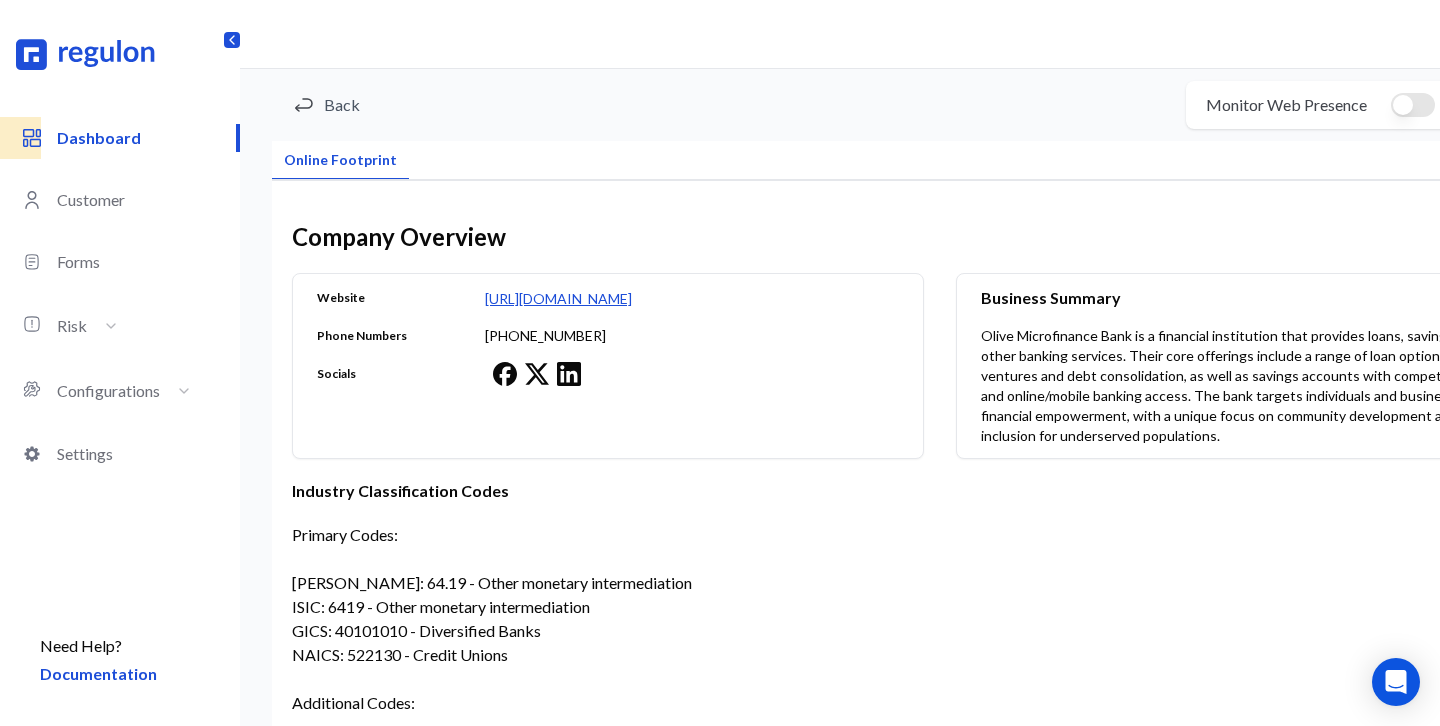 click on "Dashboard" at bounding box center [147, 138] 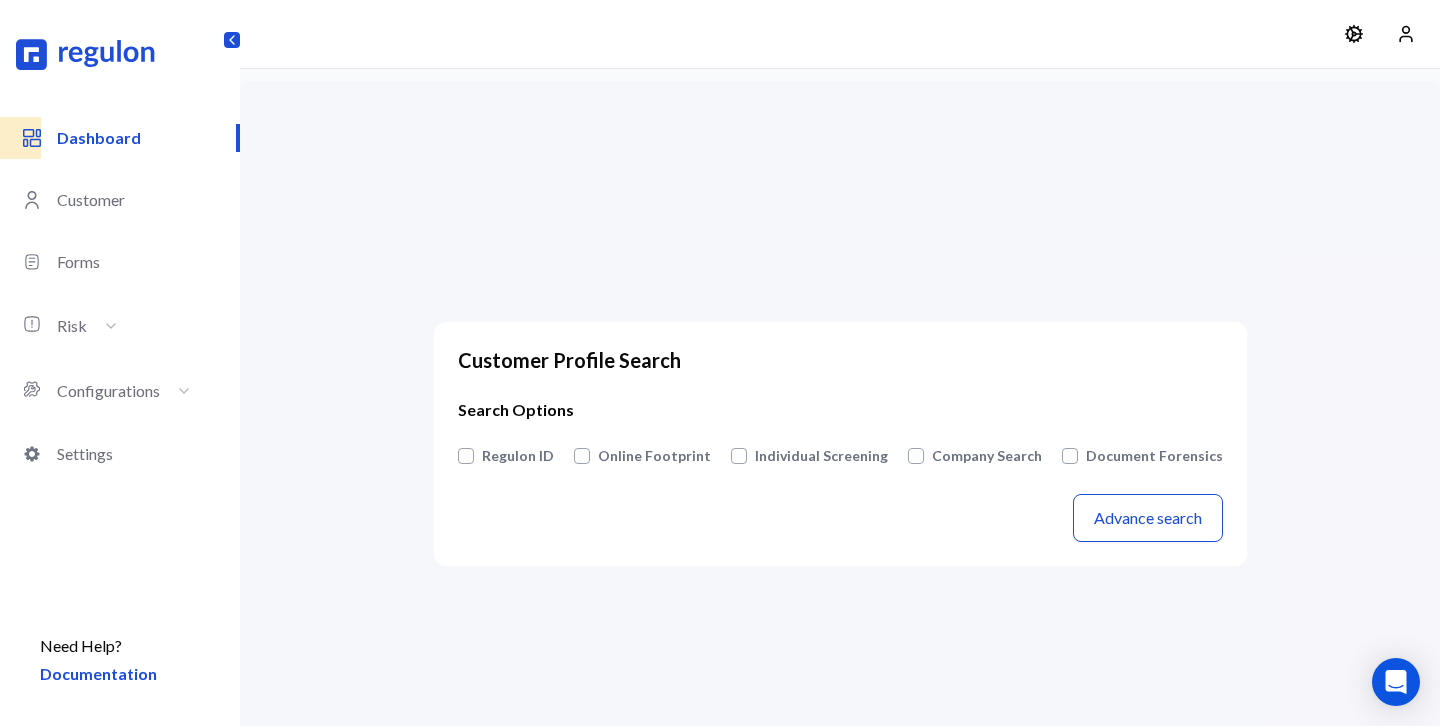 click on "Company Search" at bounding box center (987, 456) 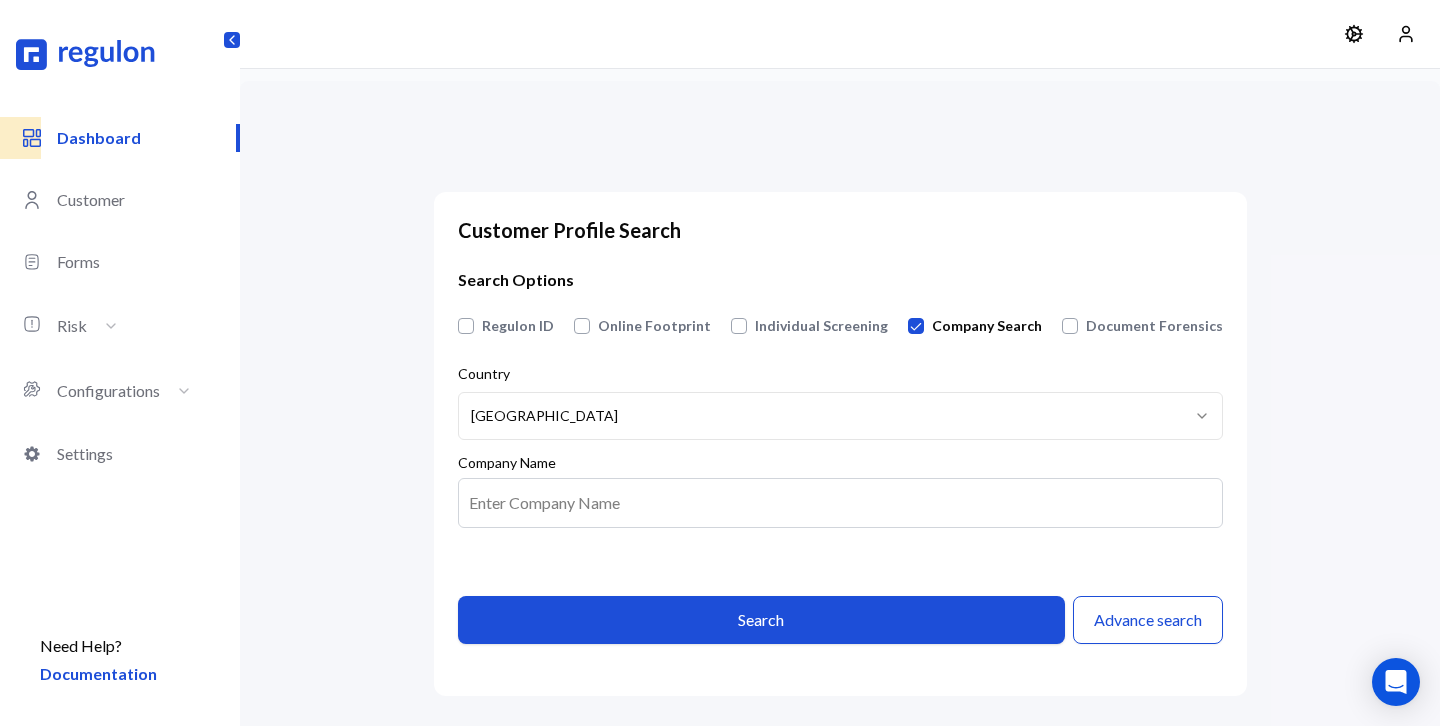 click on "**********" at bounding box center [720, 409] 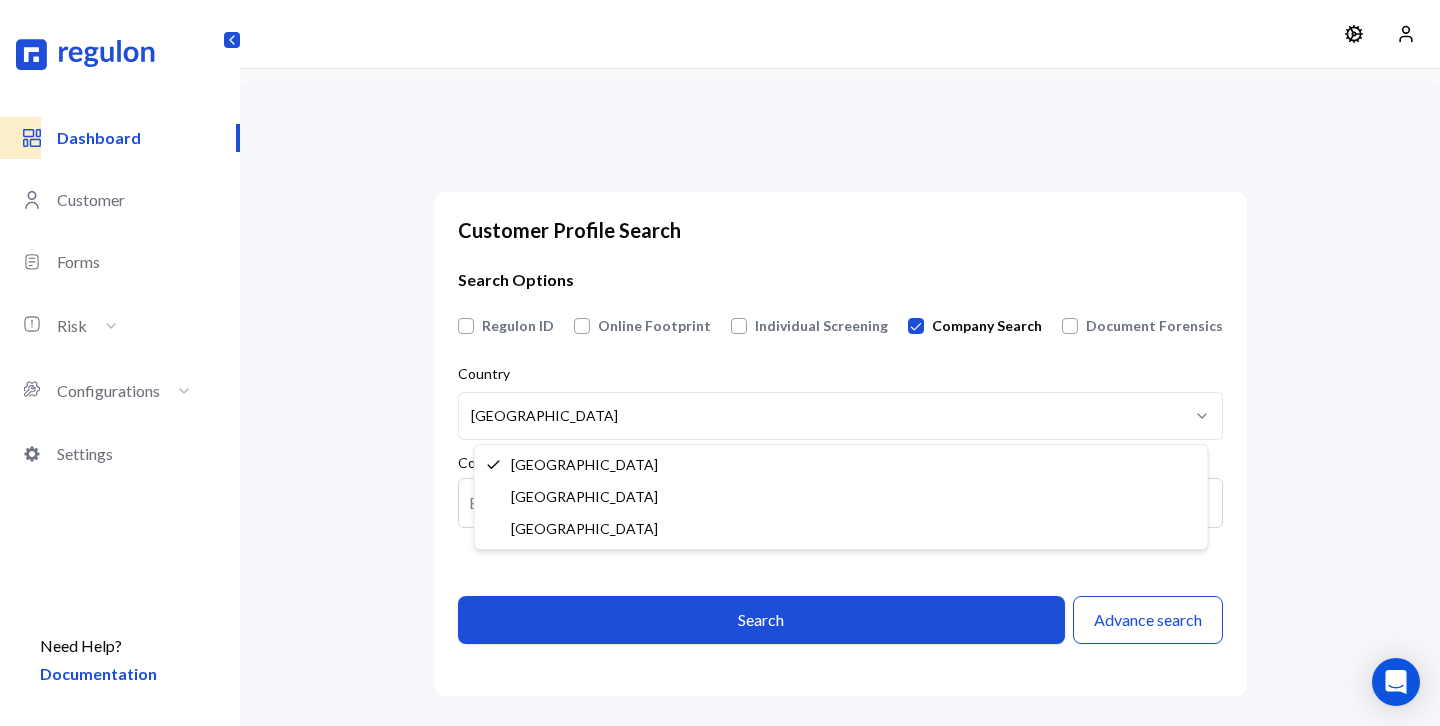 select on "**" 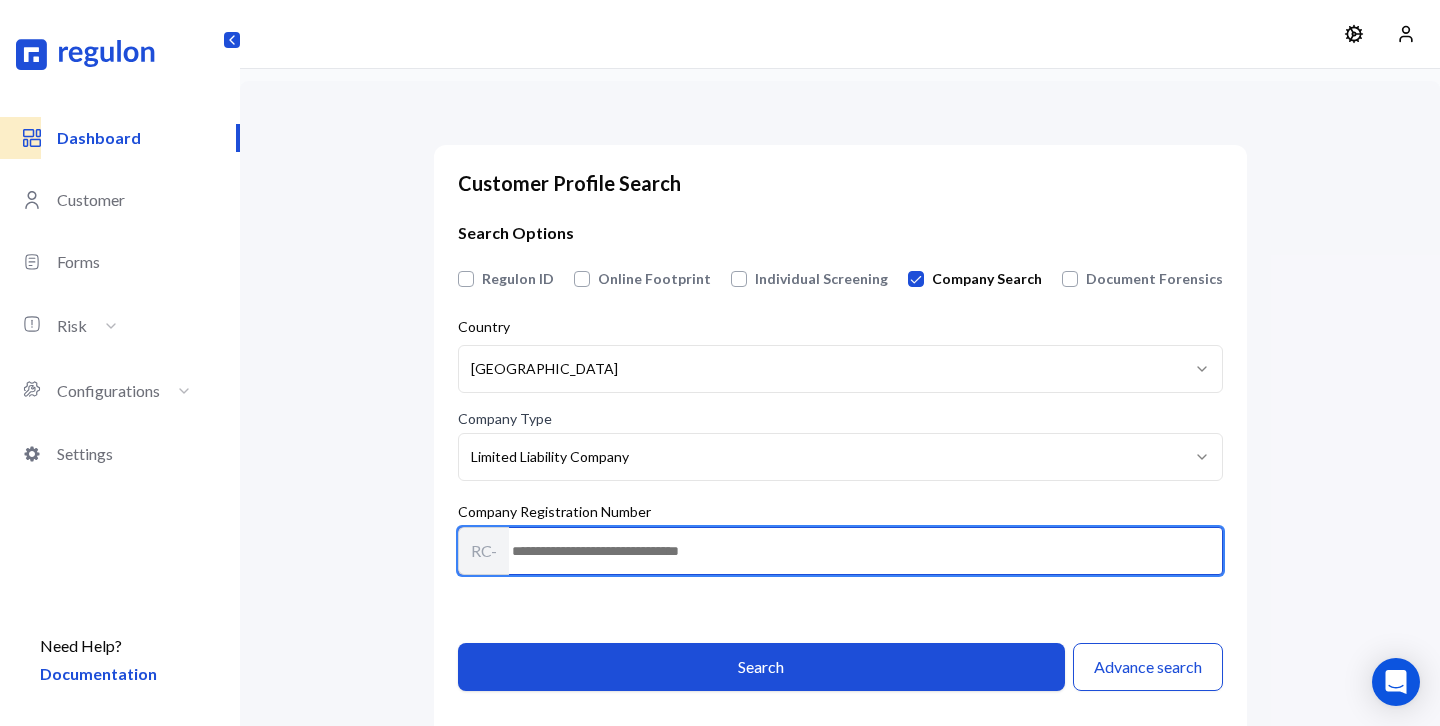 click at bounding box center (840, 551) 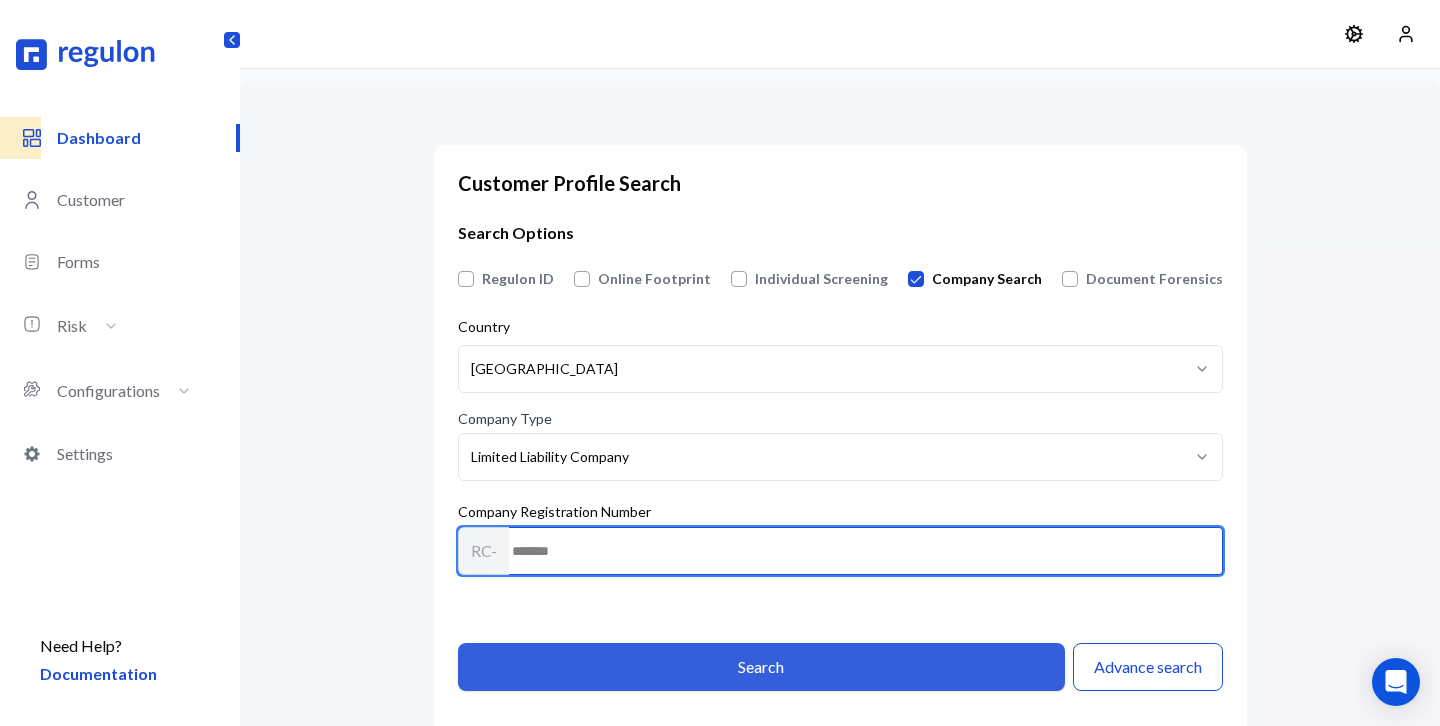 type on "*******" 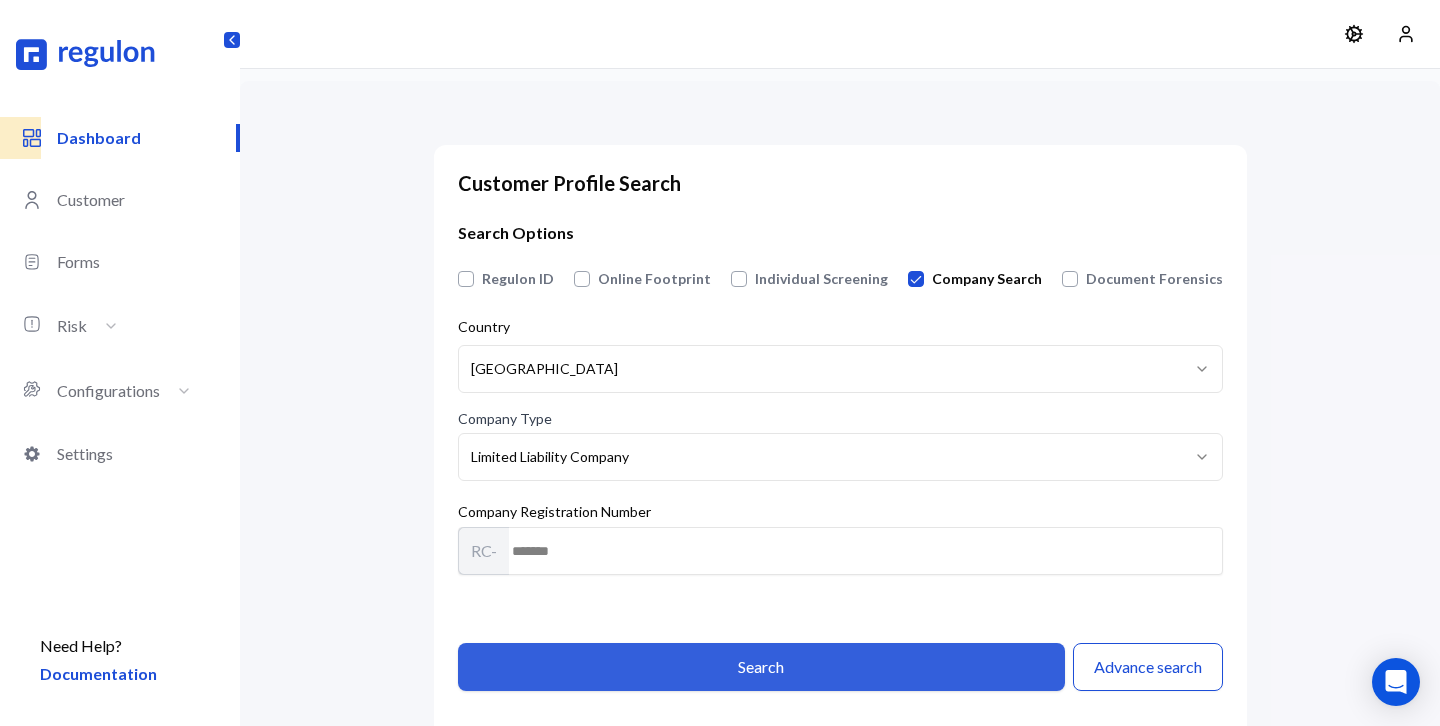click on "Search" at bounding box center [761, 667] 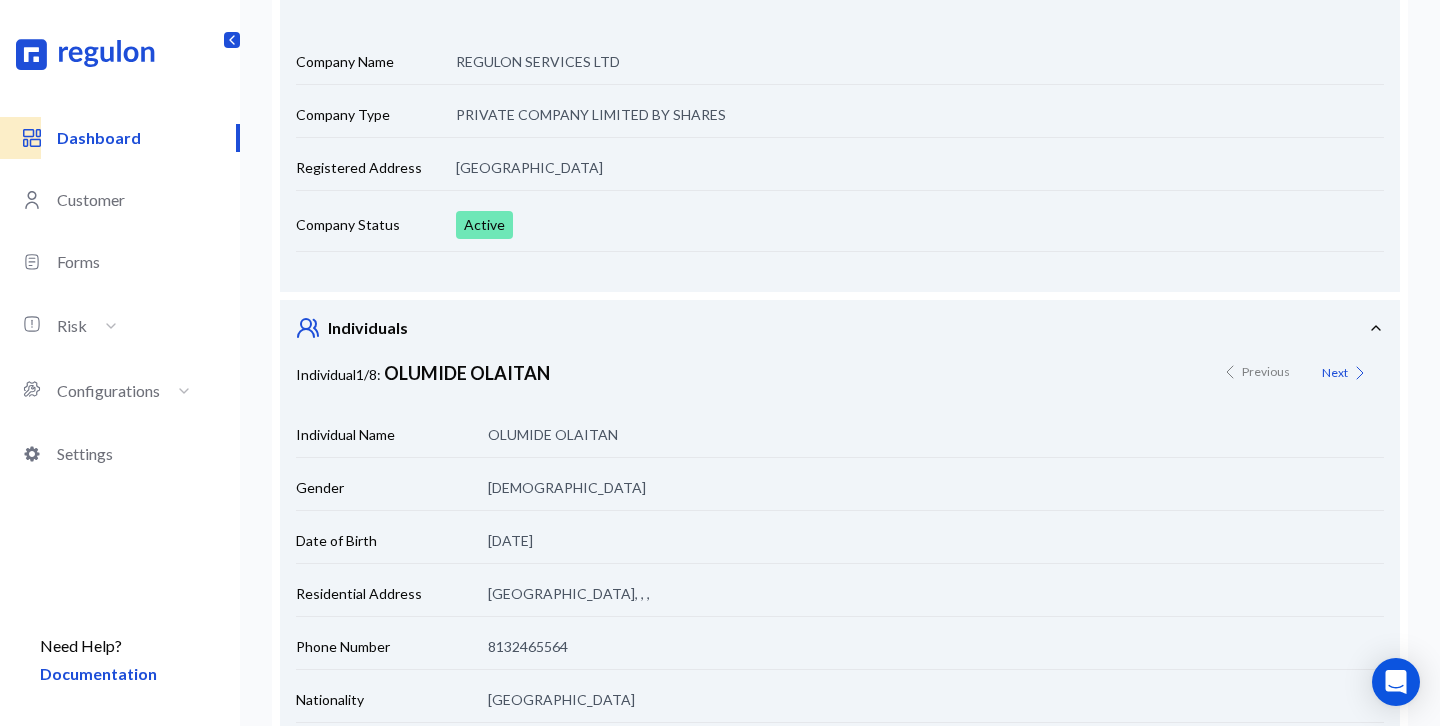 scroll, scrollTop: 0, scrollLeft: 0, axis: both 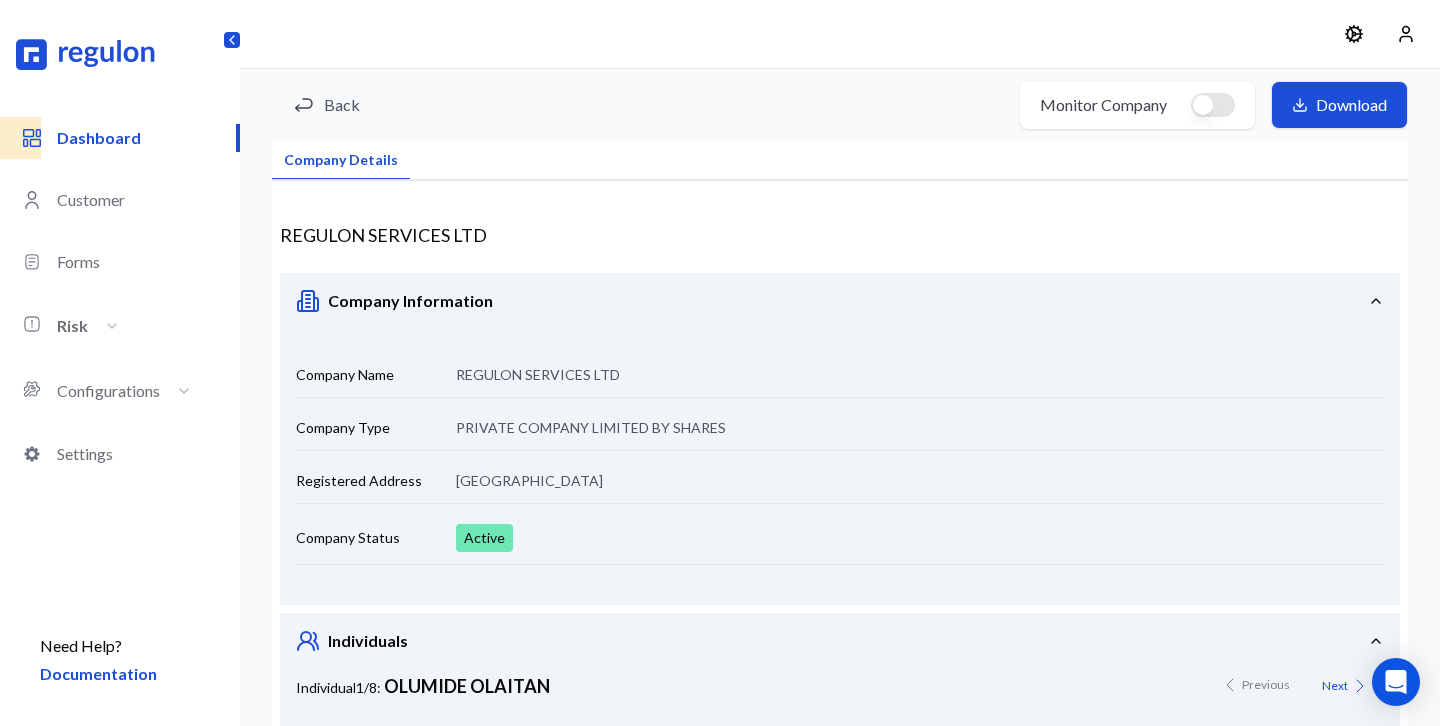 click on "Risk" at bounding box center (88, 325) 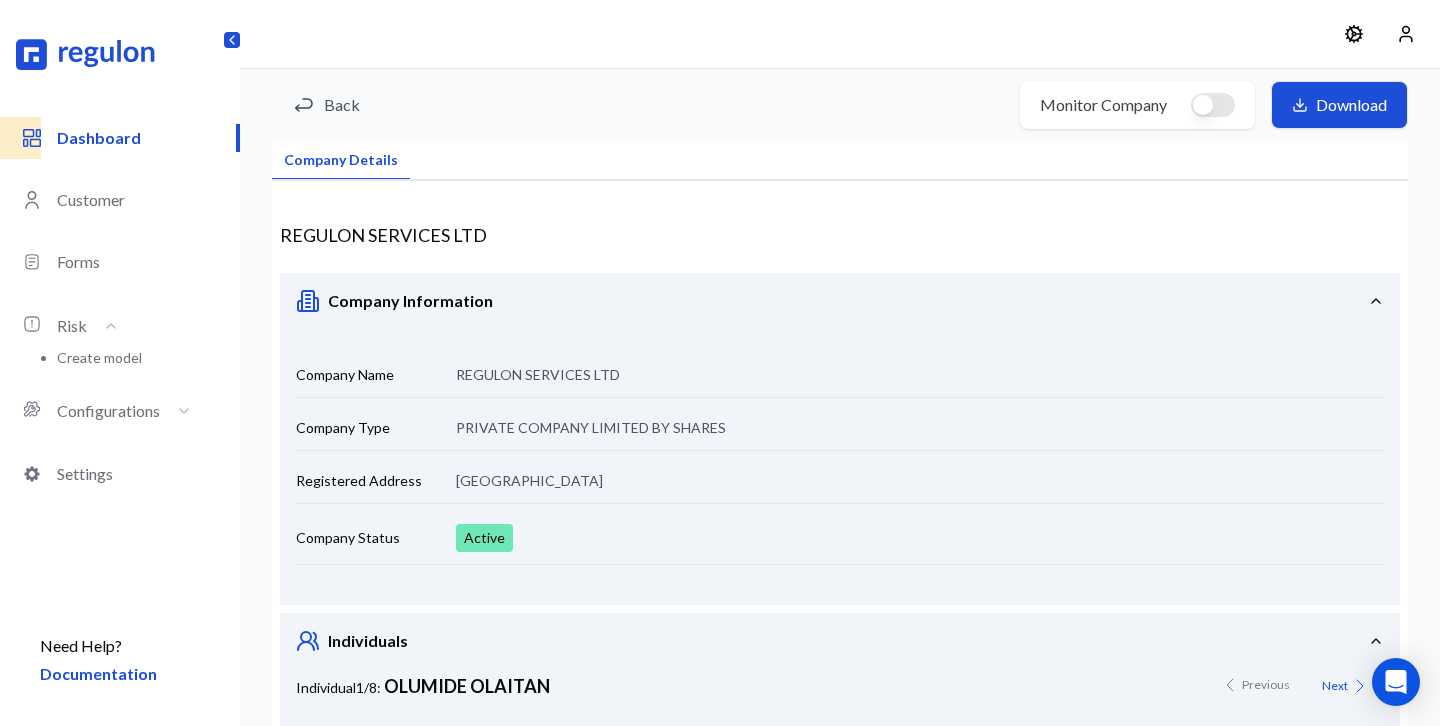 click on "Create model" at bounding box center [99, 357] 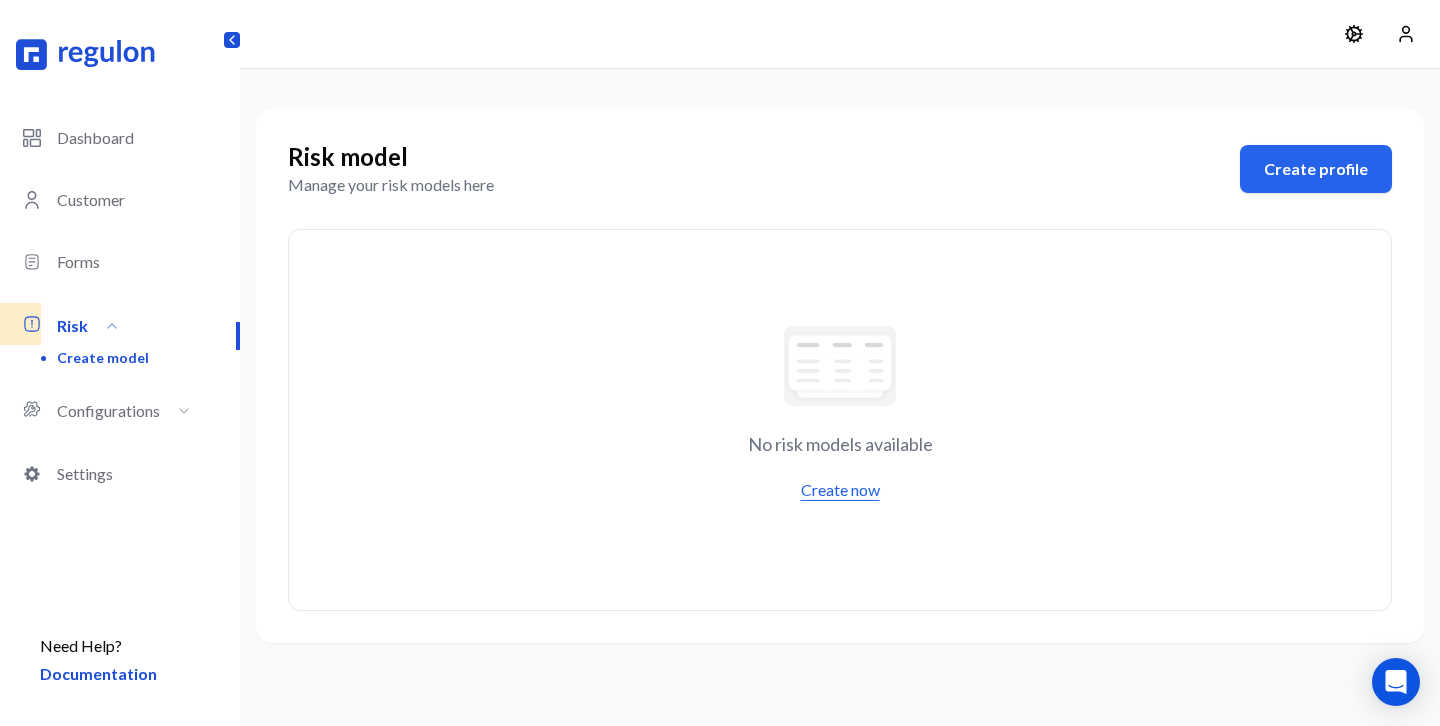 click on "Create now" at bounding box center [840, 490] 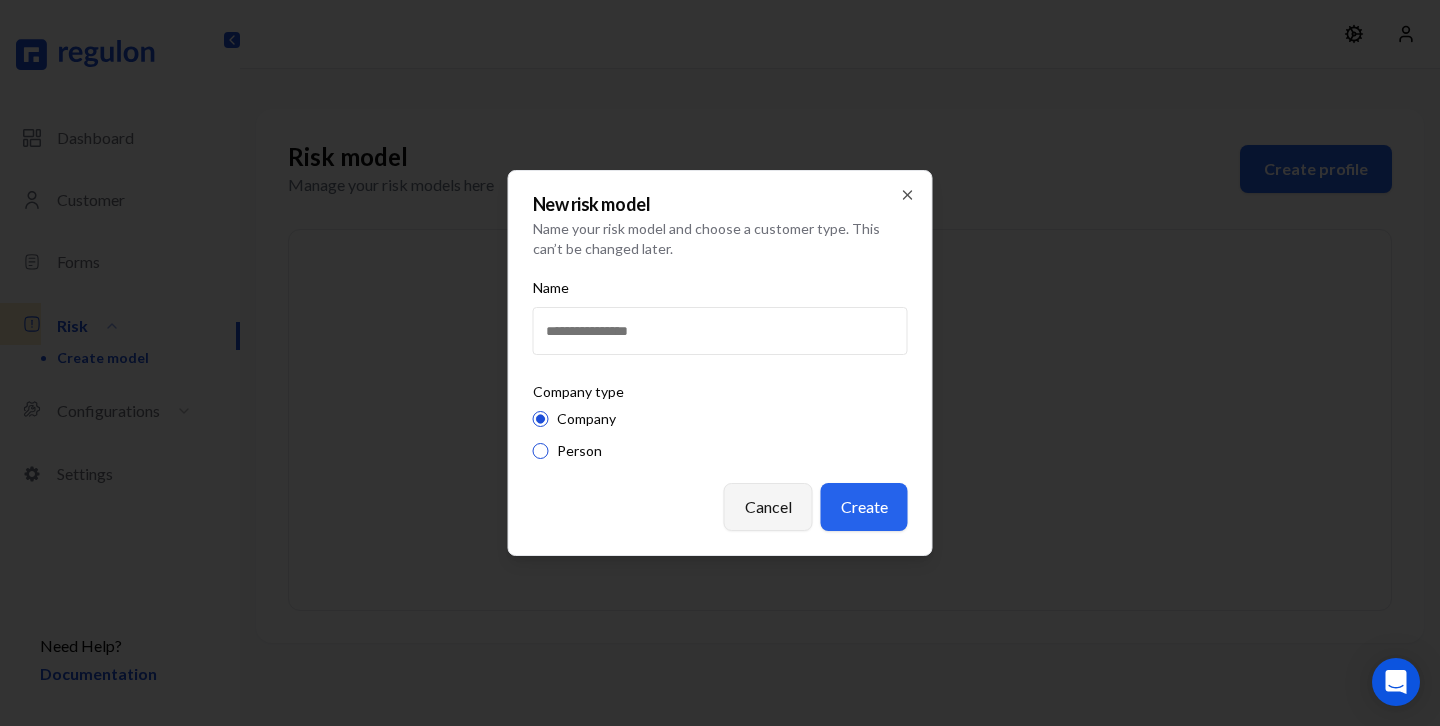 click on "Cancel" at bounding box center (768, 507) 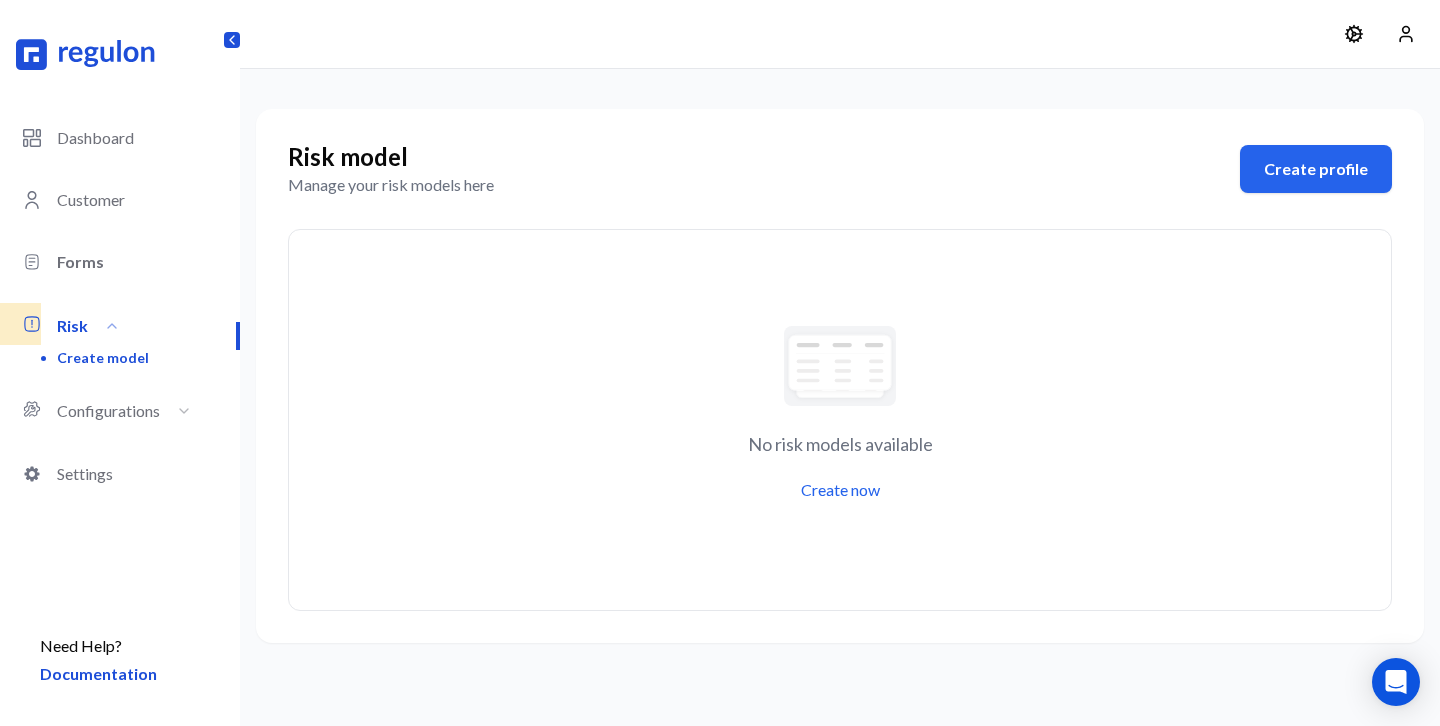 click on "Forms" at bounding box center [148, 262] 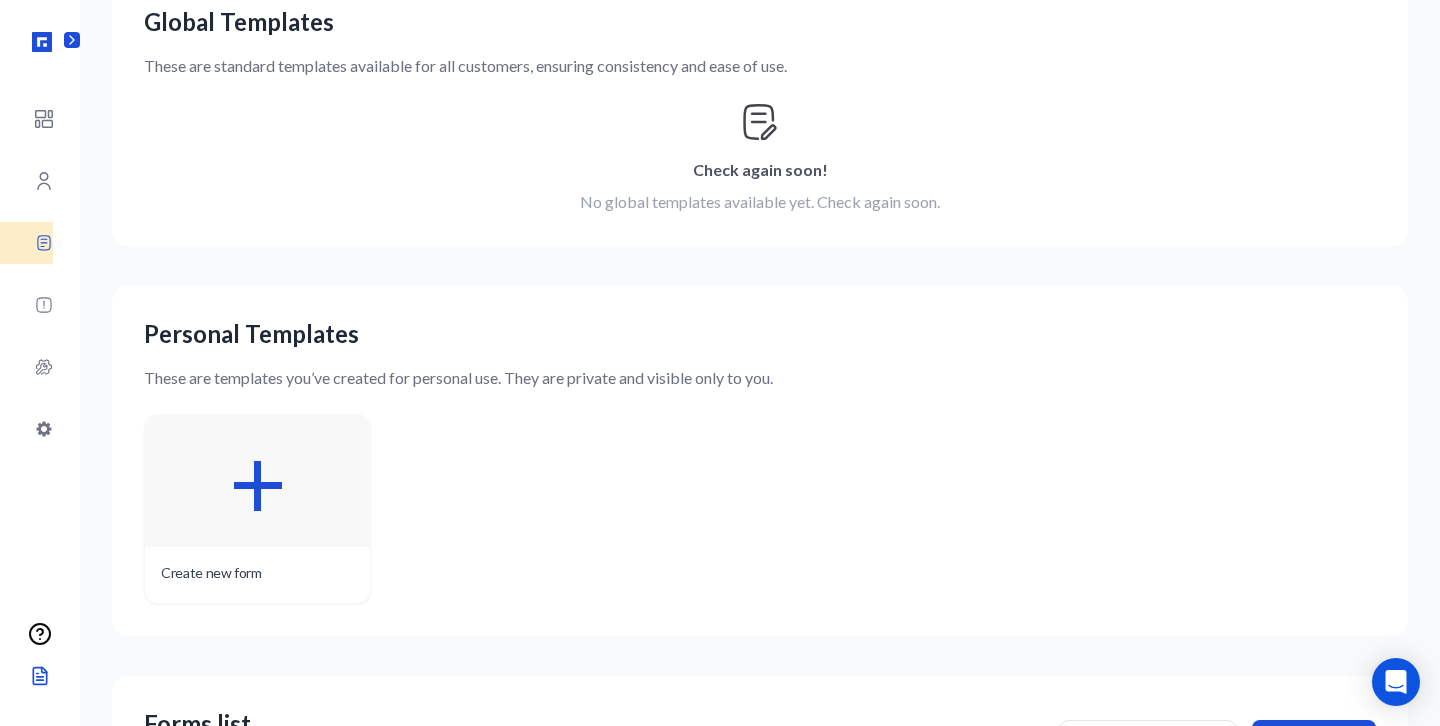 scroll, scrollTop: 257, scrollLeft: 0, axis: vertical 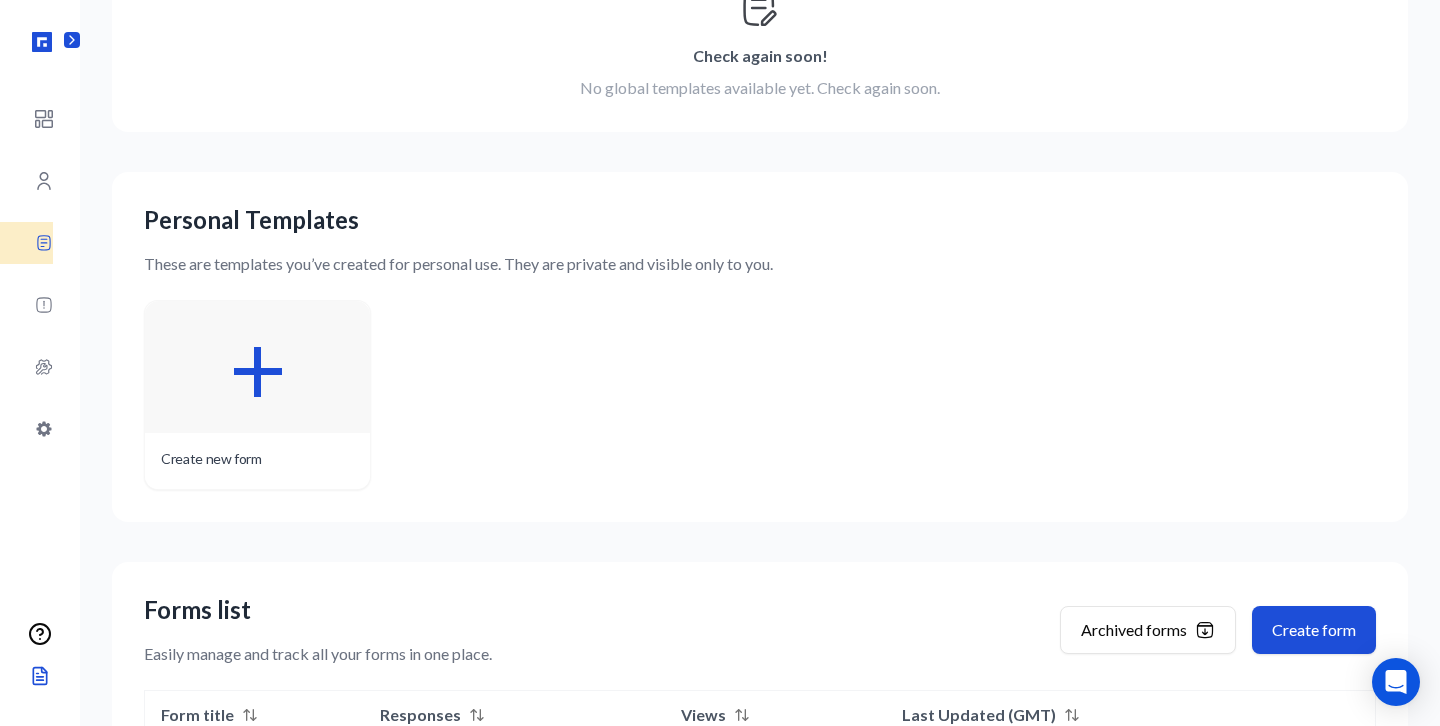 click on "+" at bounding box center [257, 367] 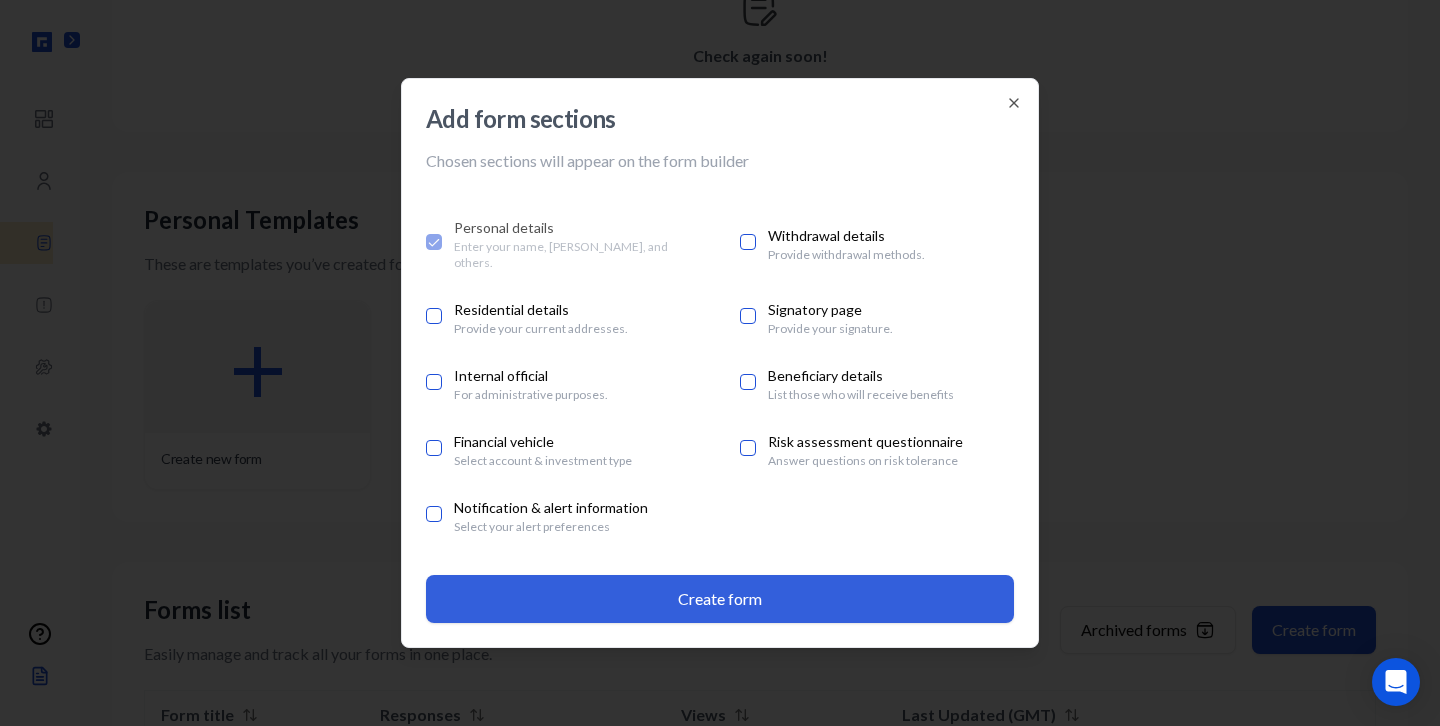 click on "Create form" at bounding box center (720, 599) 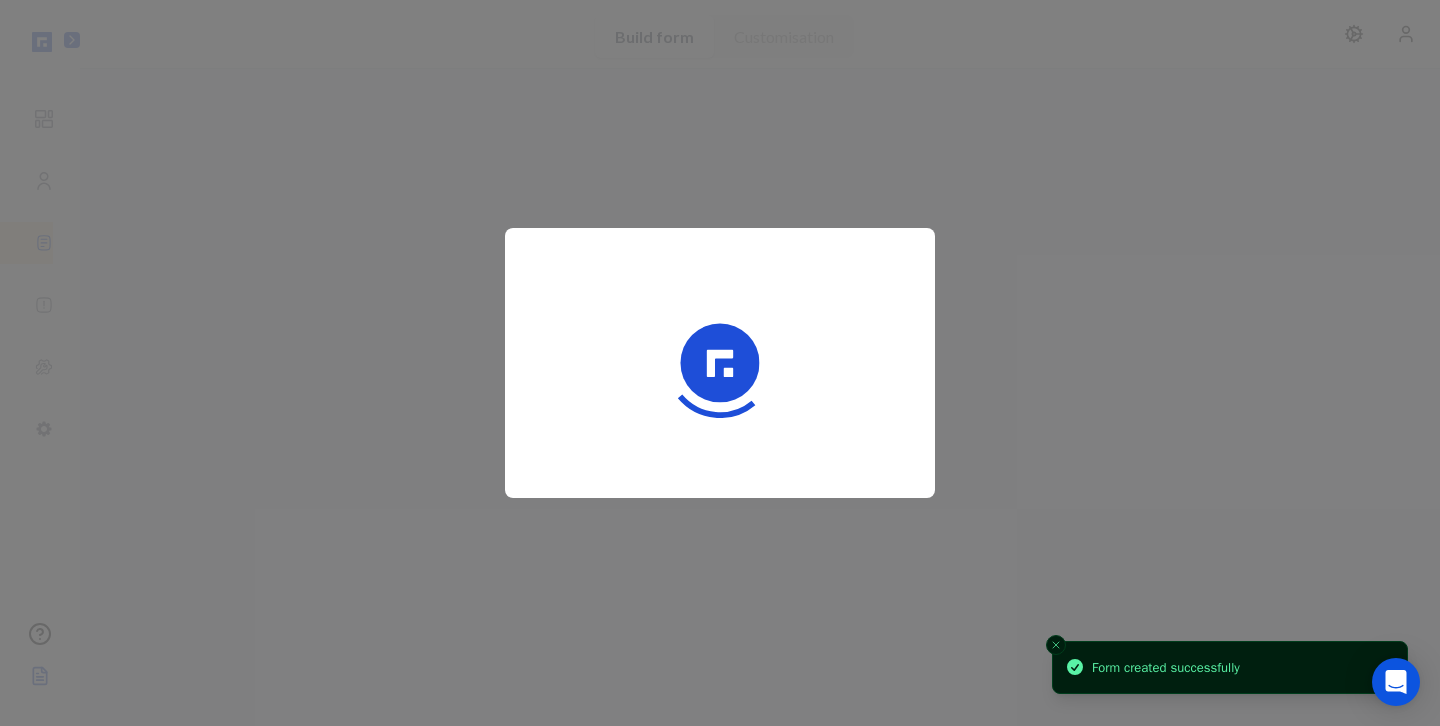 scroll, scrollTop: 0, scrollLeft: 0, axis: both 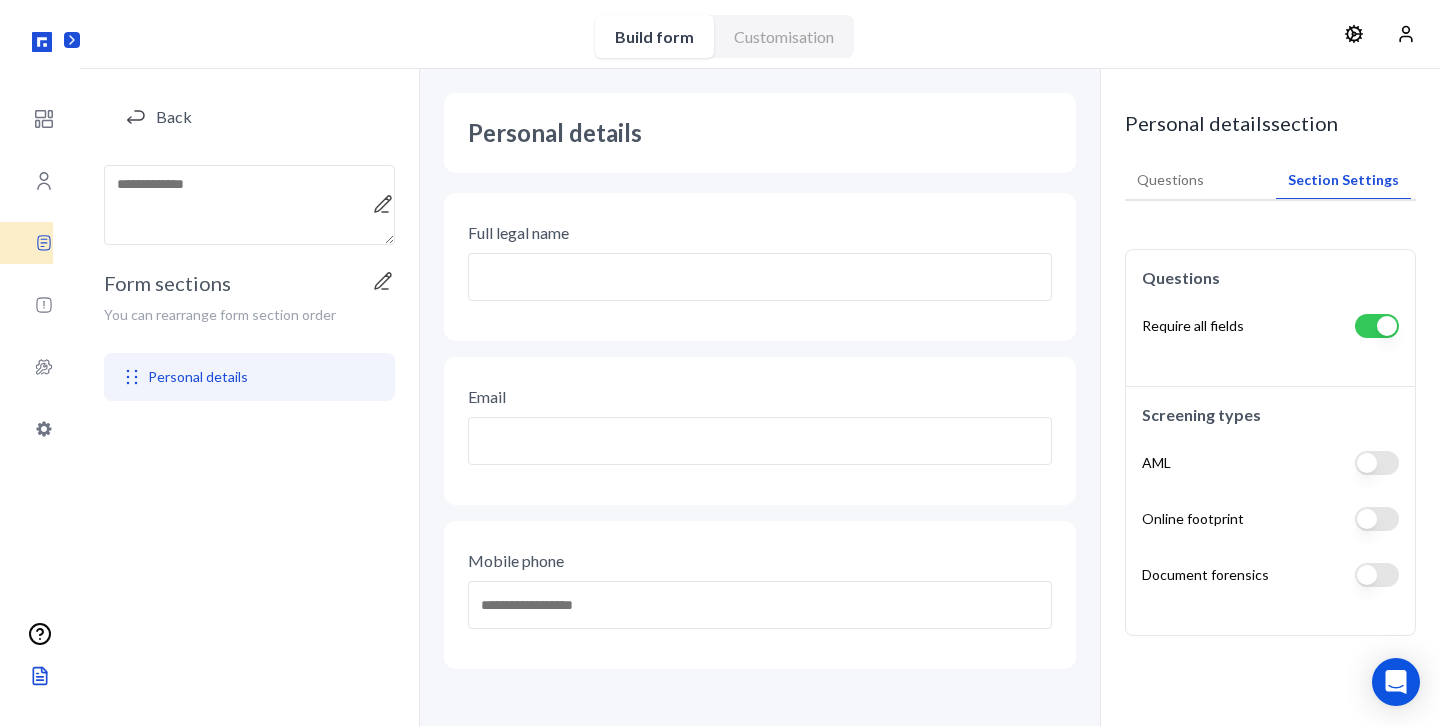 click on "Section Settings" at bounding box center (1343, 180) 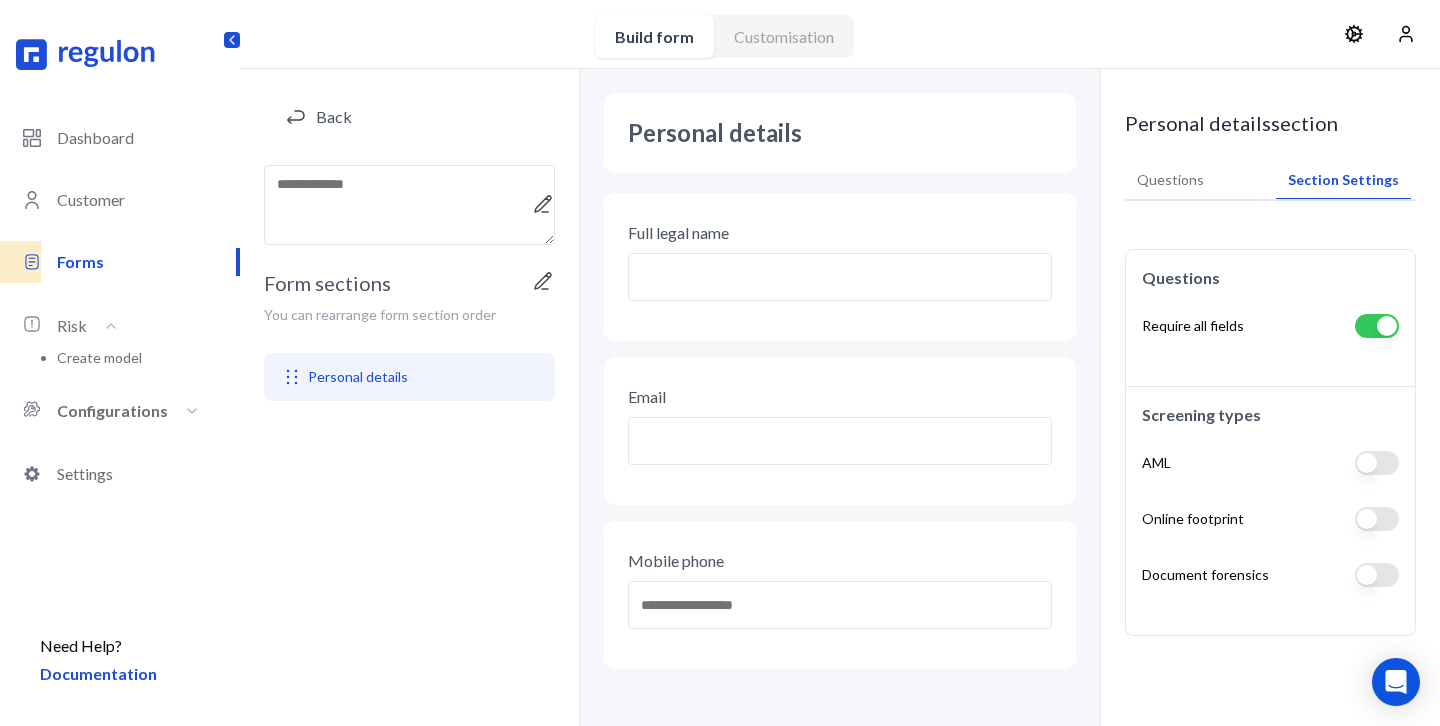 click on "Configurations" at bounding box center [128, 410] 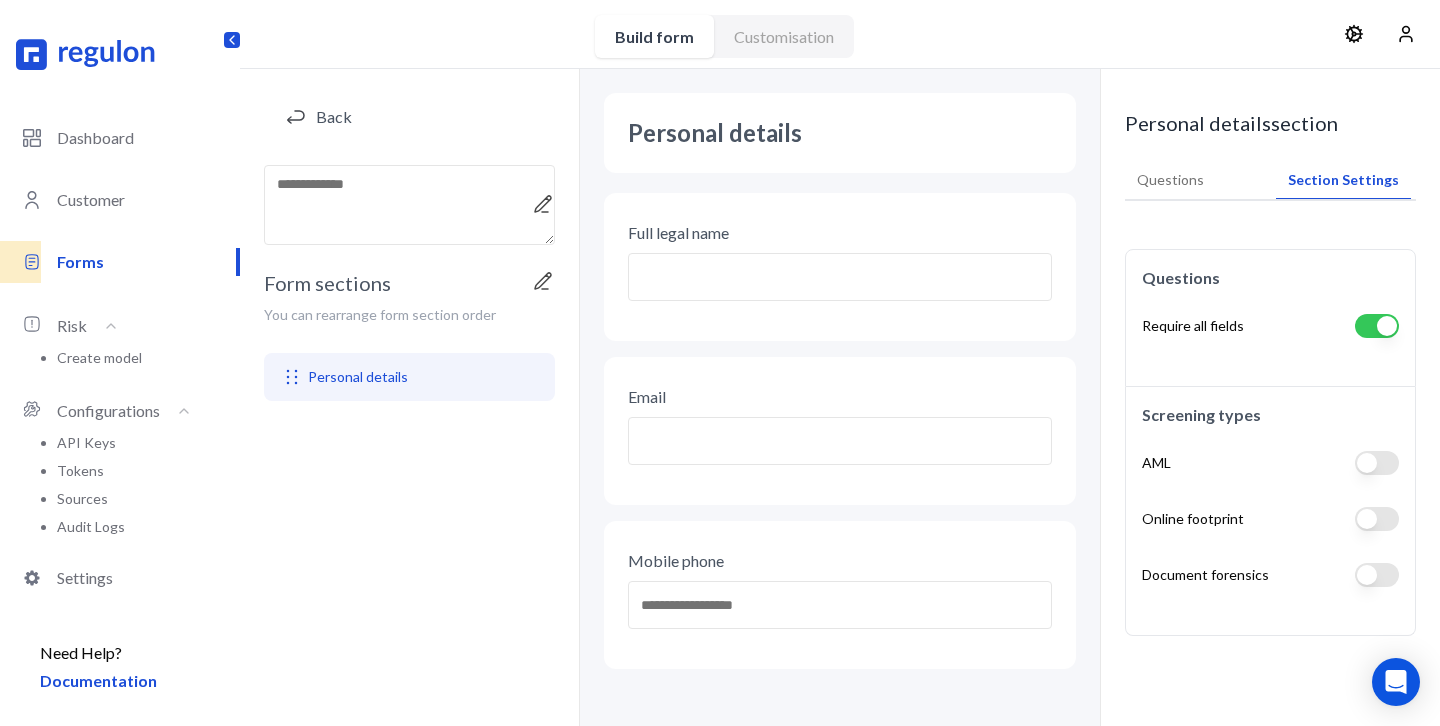 click on "Audit Logs" at bounding box center [91, 526] 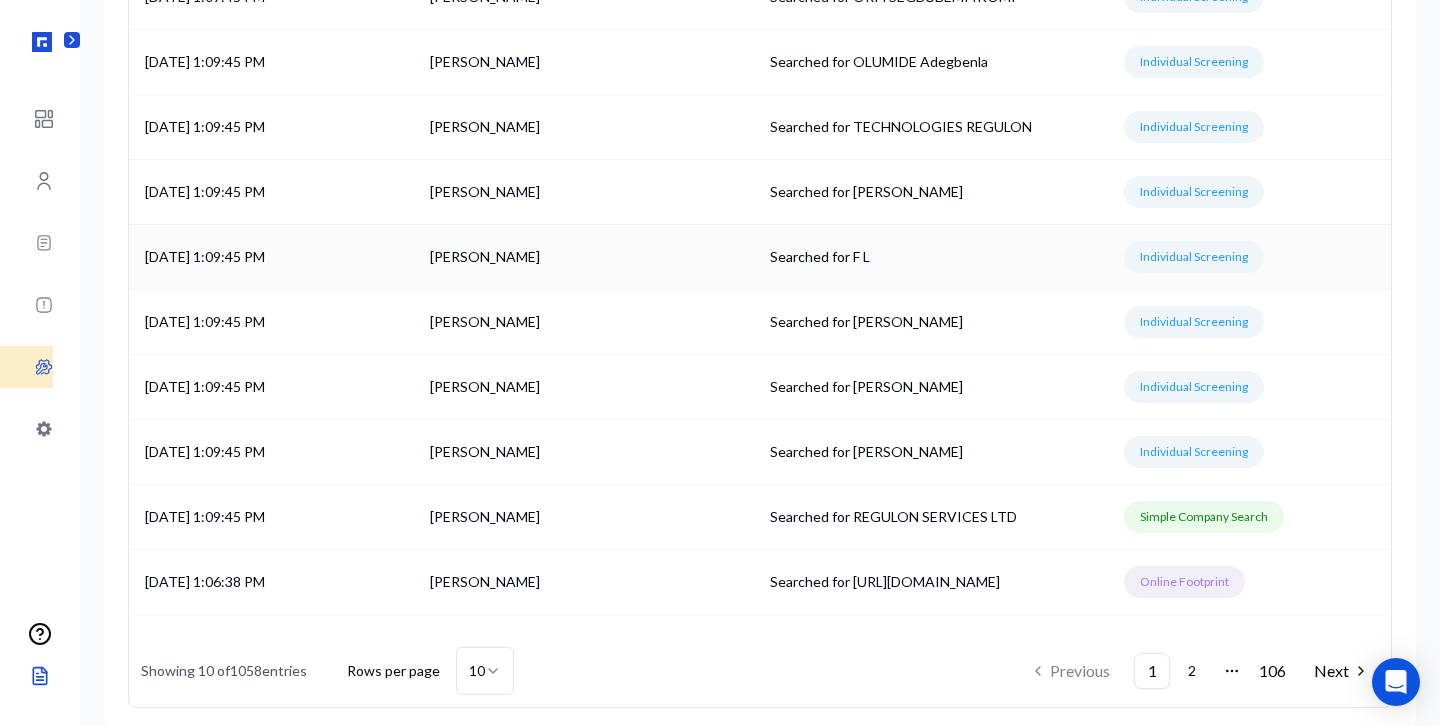 scroll, scrollTop: 311, scrollLeft: 0, axis: vertical 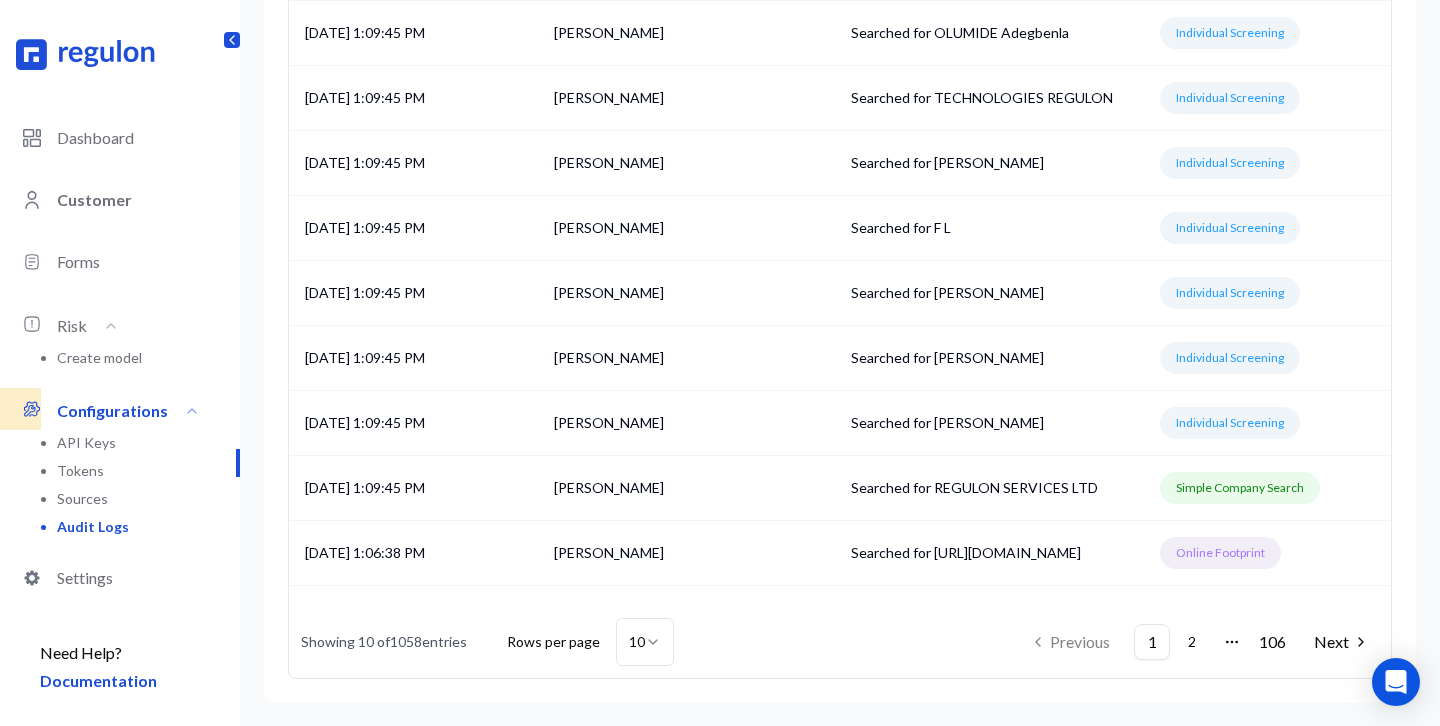 click on "Customer" at bounding box center (148, 200) 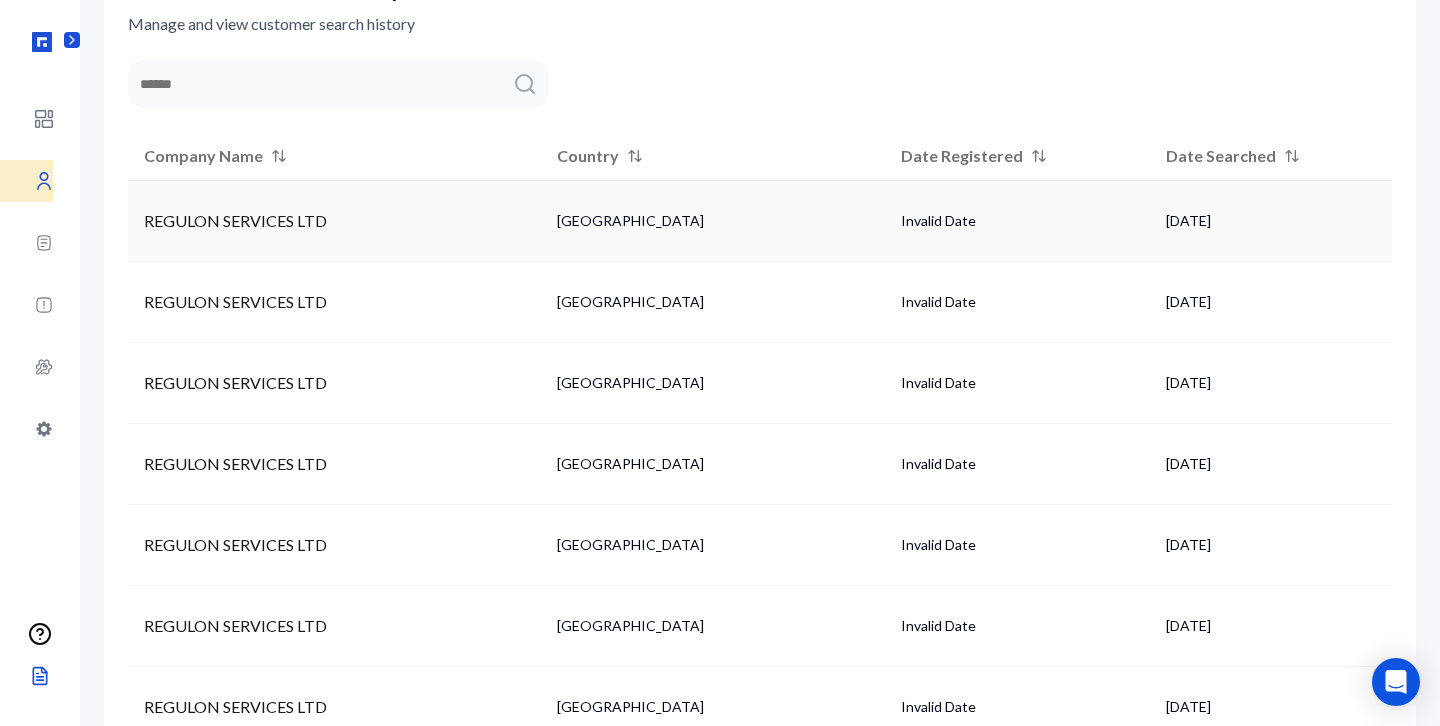 scroll, scrollTop: 0, scrollLeft: 0, axis: both 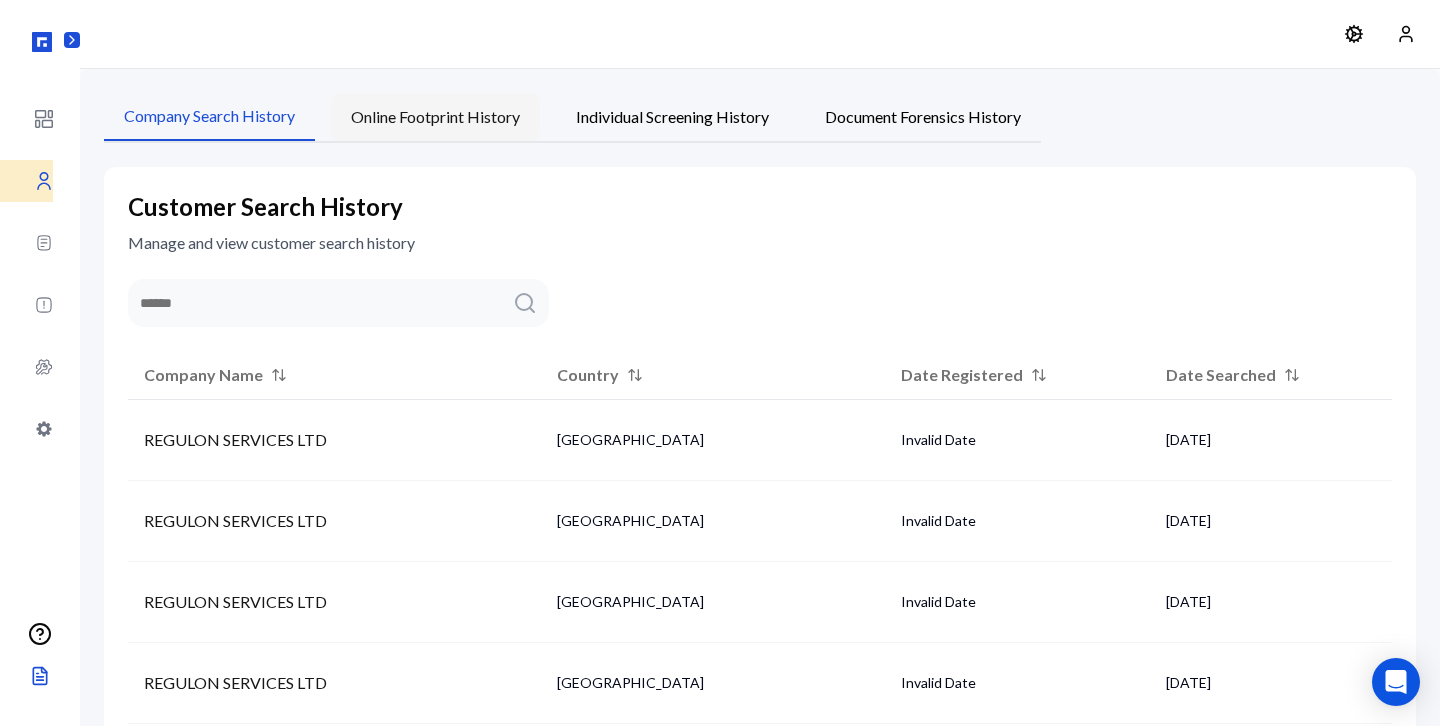 click on "Online Footprint History" at bounding box center [435, 117] 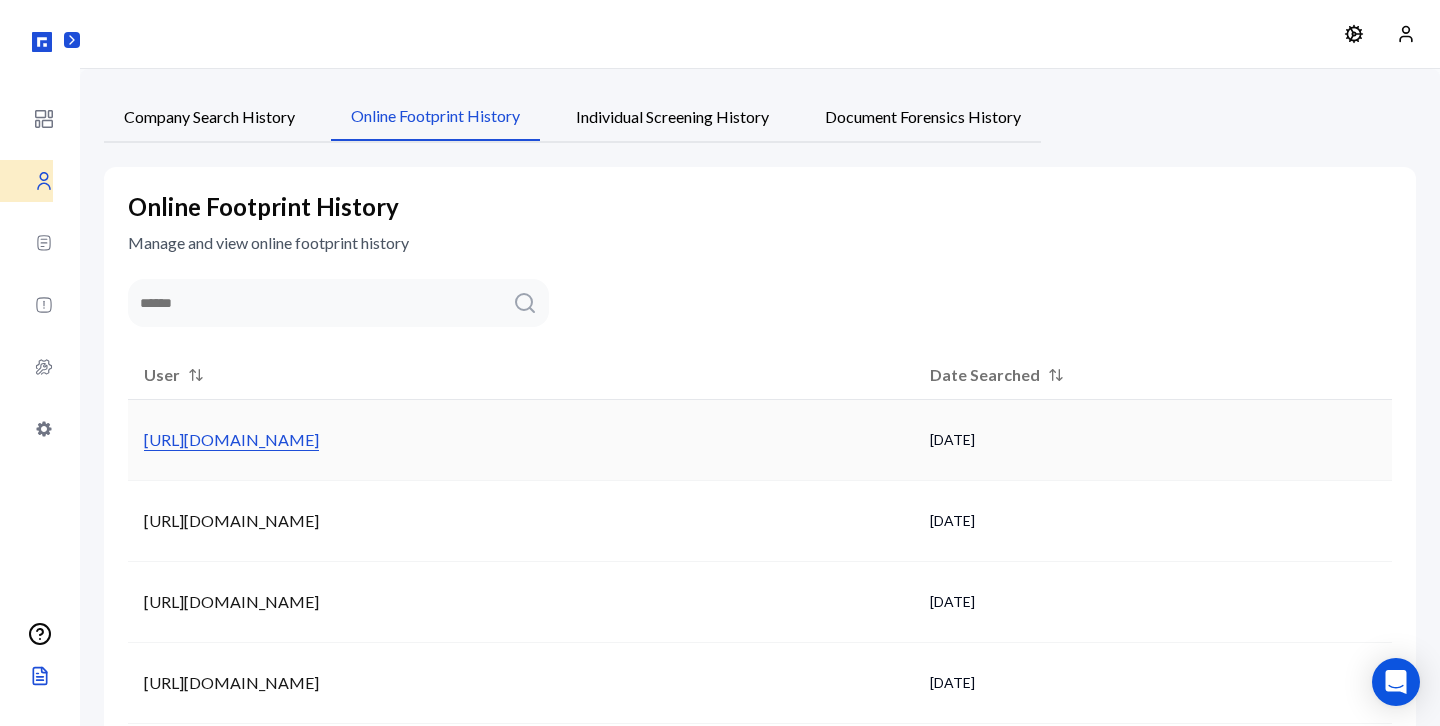 click on "[URL][DOMAIN_NAME]" at bounding box center [231, 440] 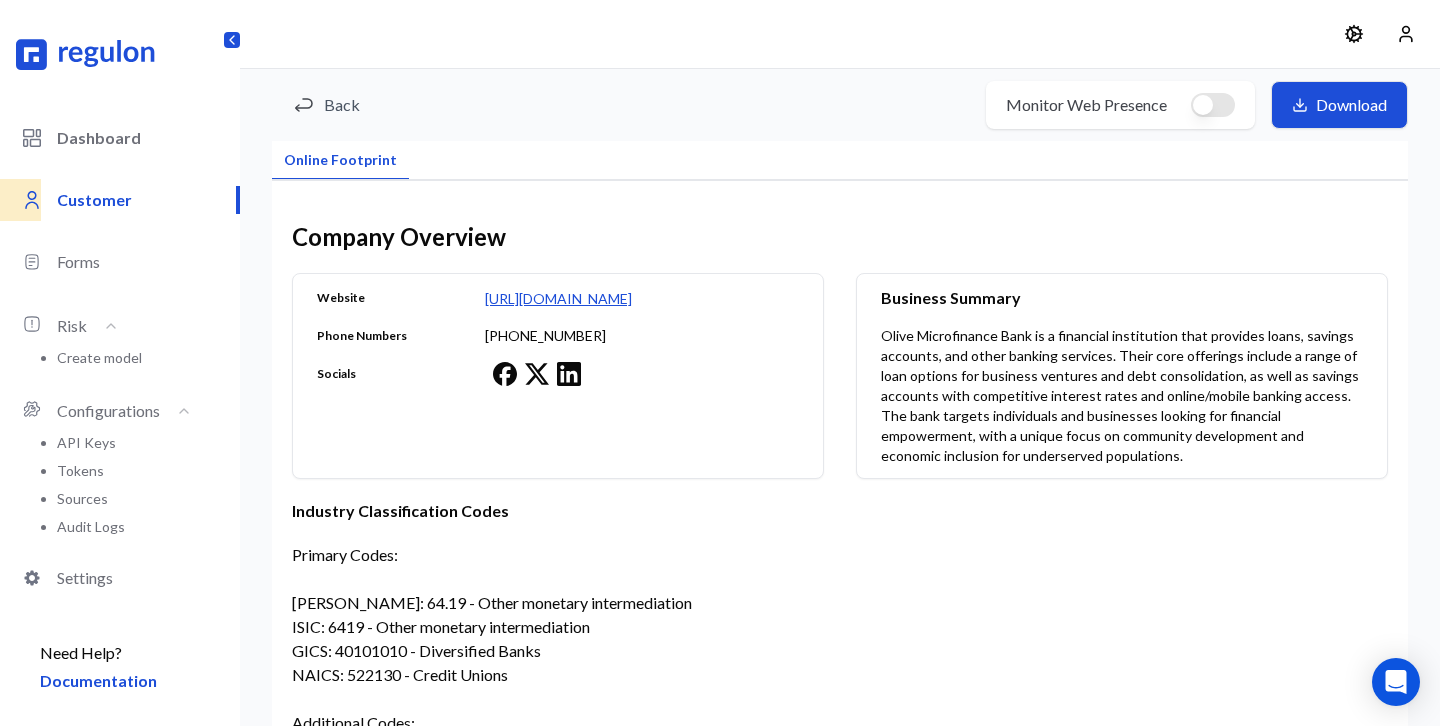 click on "Dashboard" at bounding box center (148, 138) 